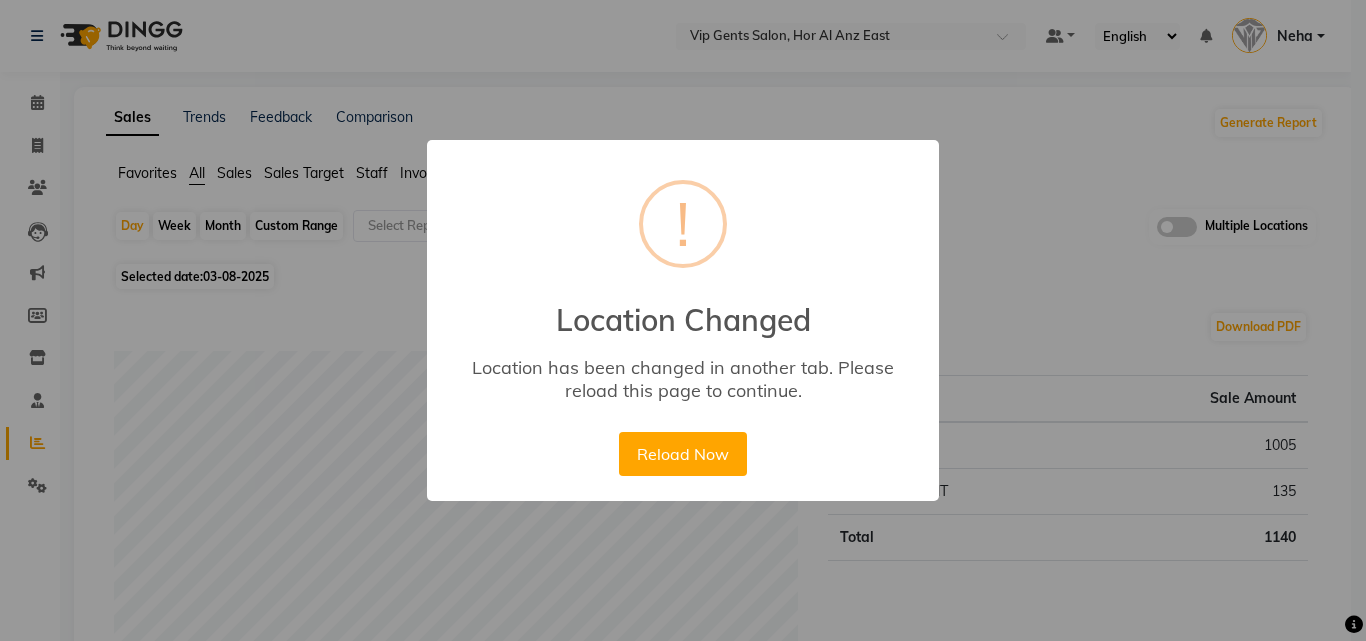 scroll, scrollTop: 0, scrollLeft: 0, axis: both 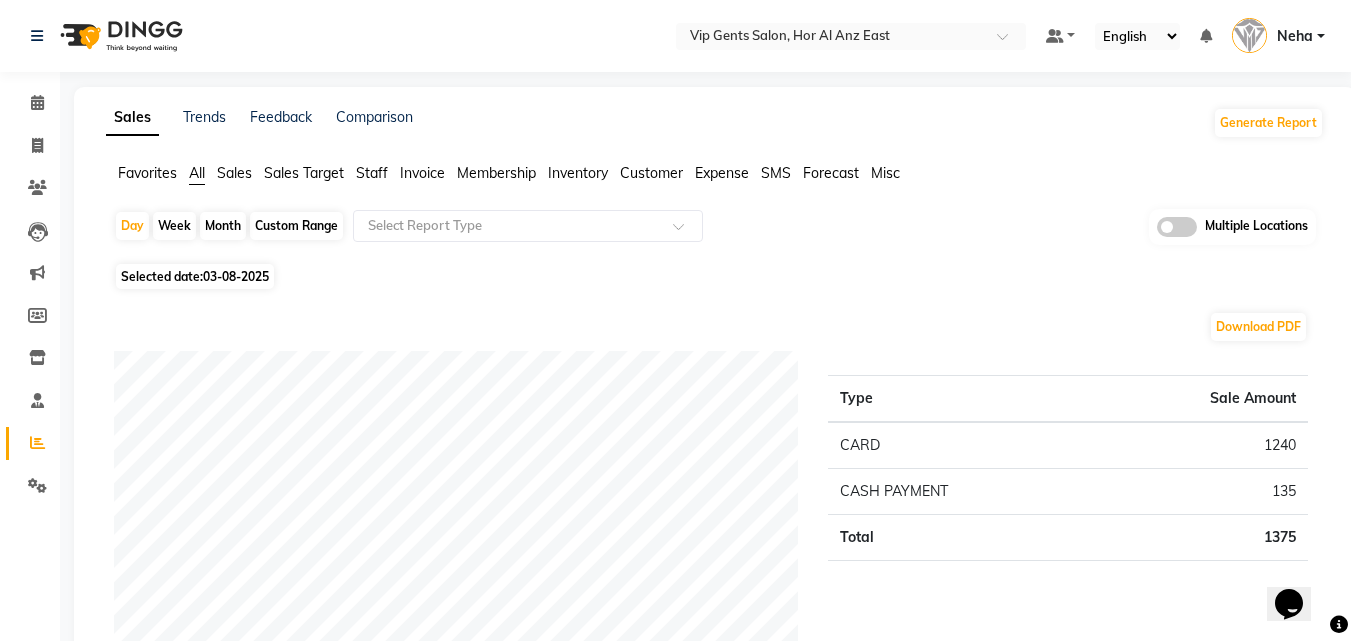 click on "Selected date:  03-08-2025" 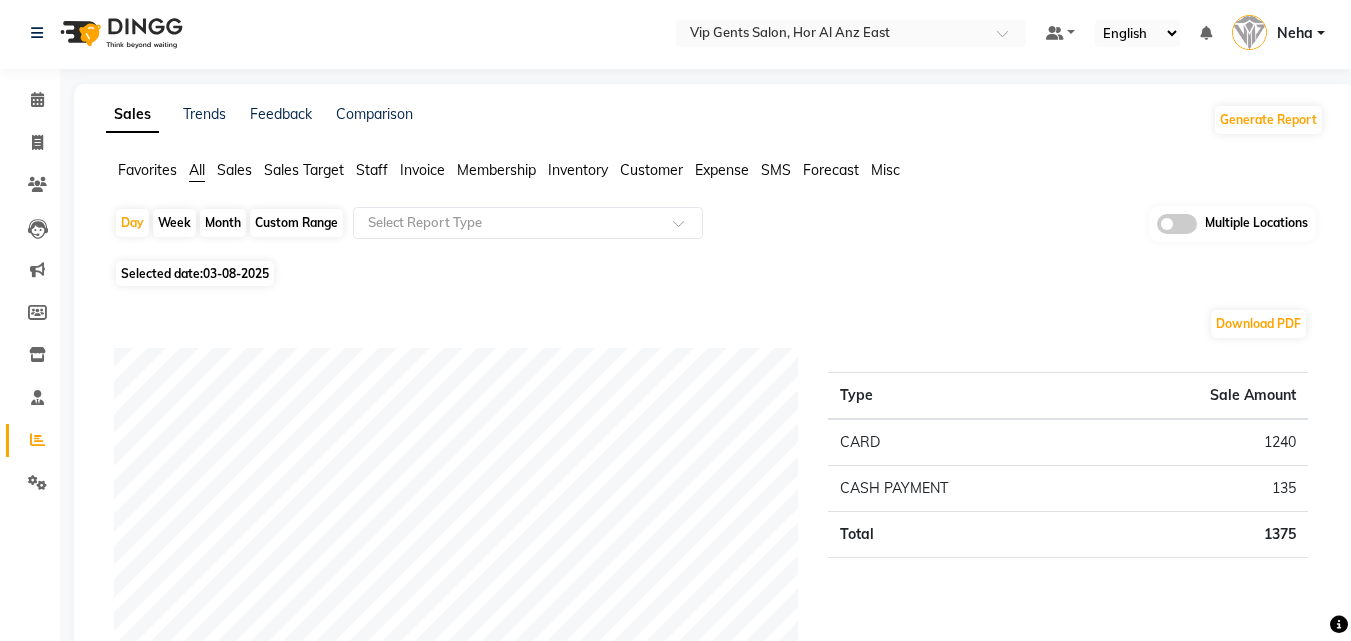 scroll, scrollTop: 0, scrollLeft: 0, axis: both 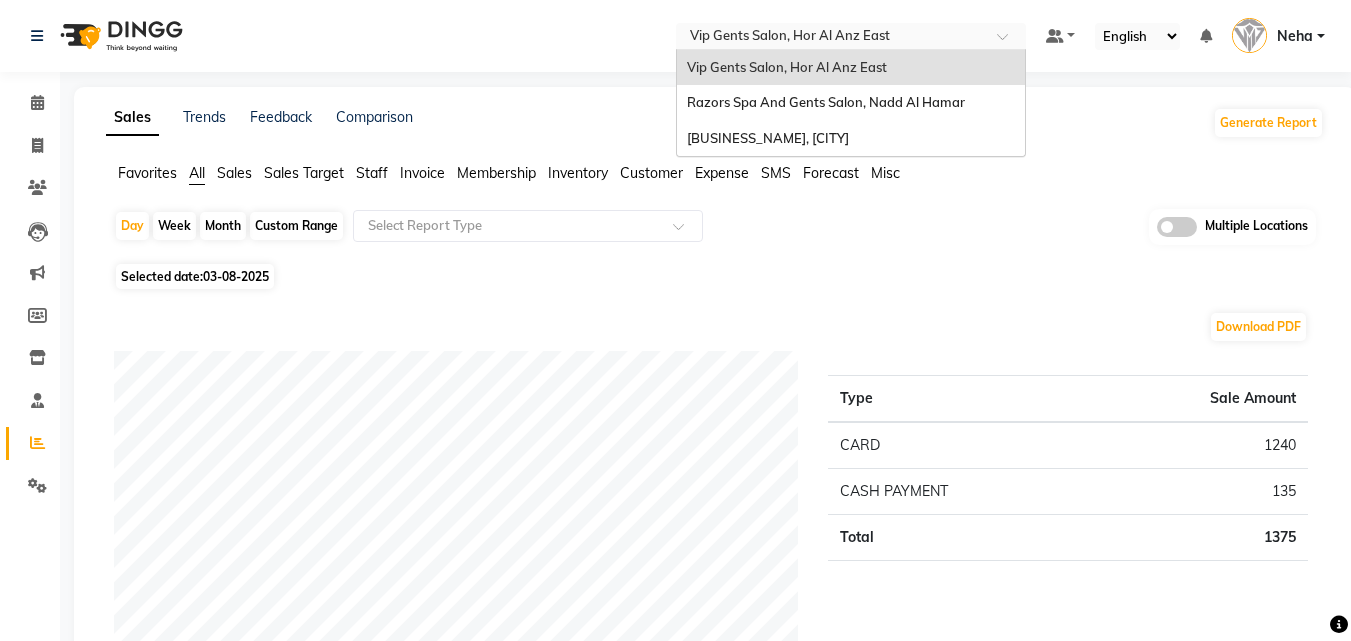 click at bounding box center (831, 38) 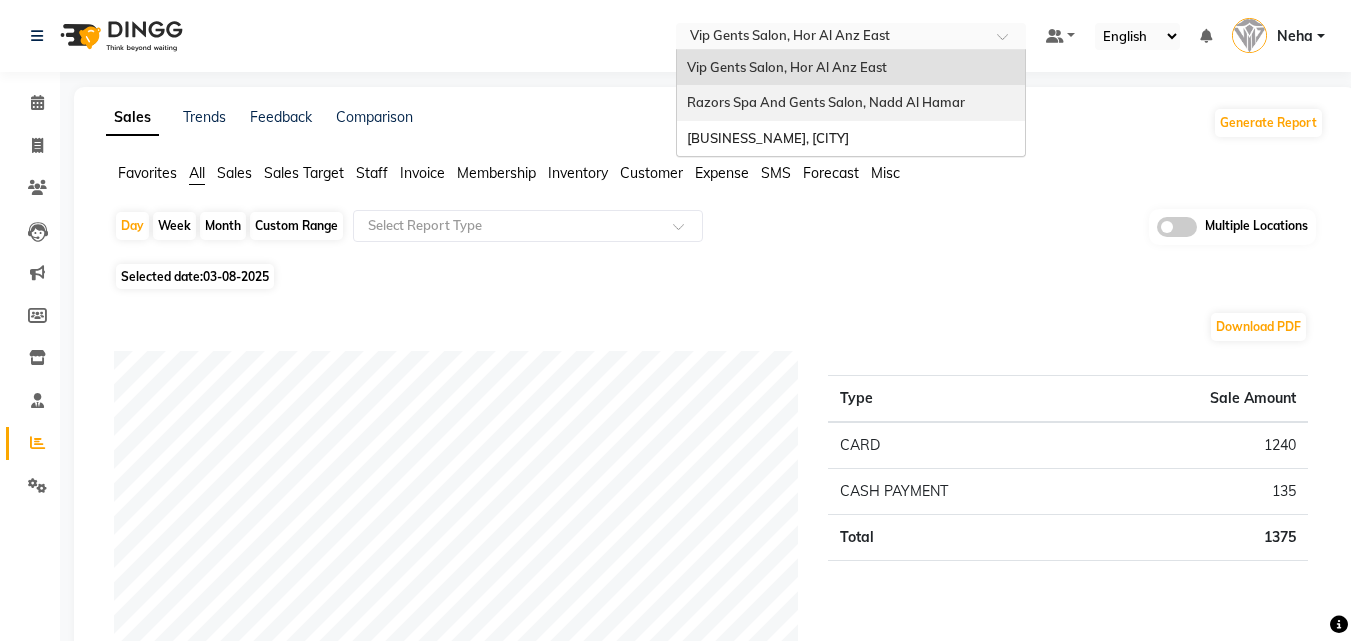 click on "Razors Spa And Gents Salon, Nadd Al Hamar" at bounding box center (826, 102) 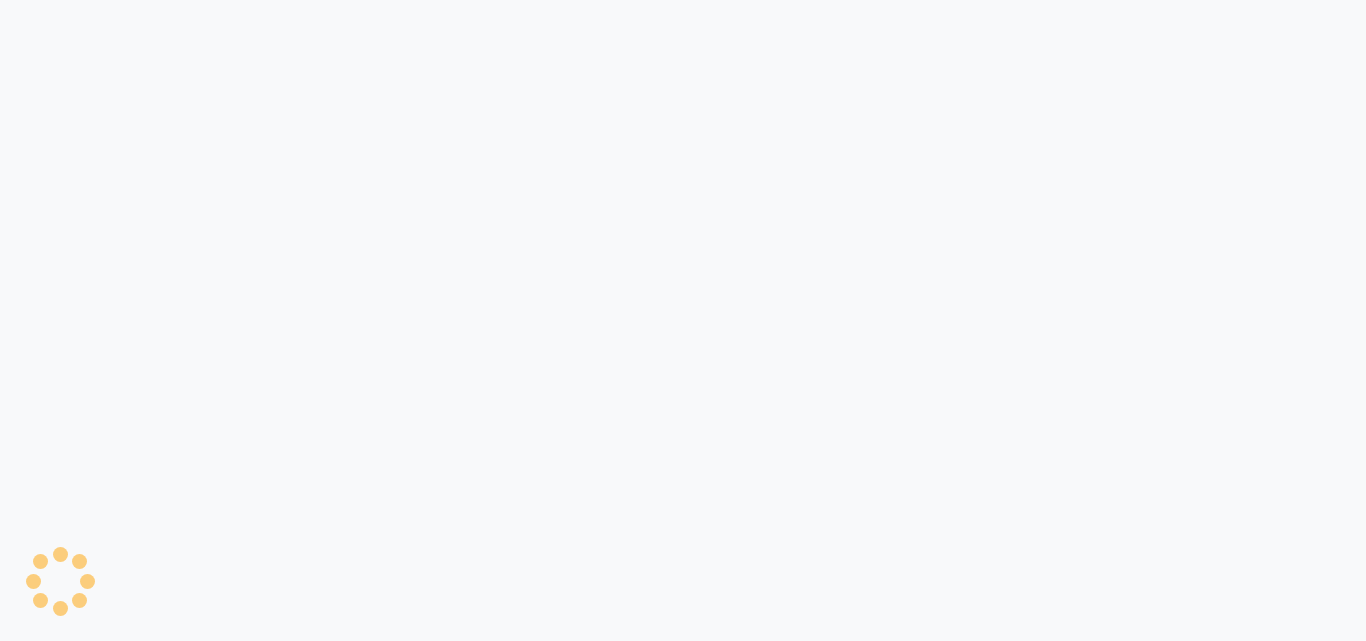 scroll, scrollTop: 0, scrollLeft: 0, axis: both 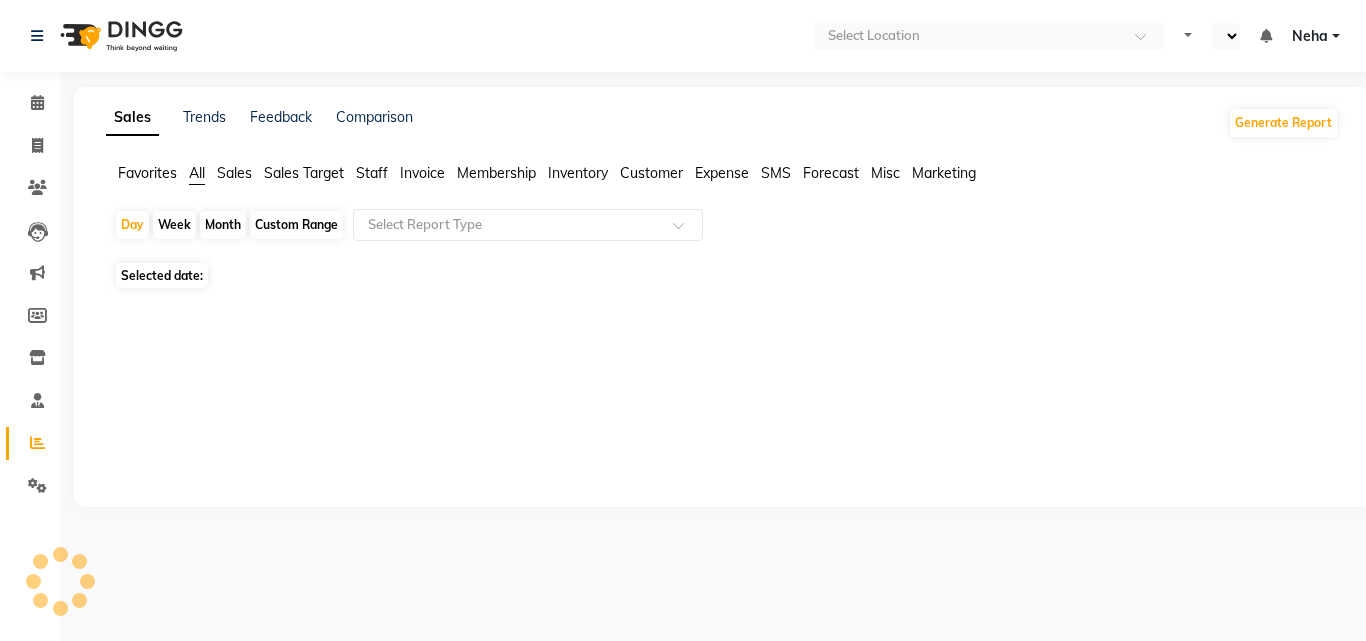 select on "en" 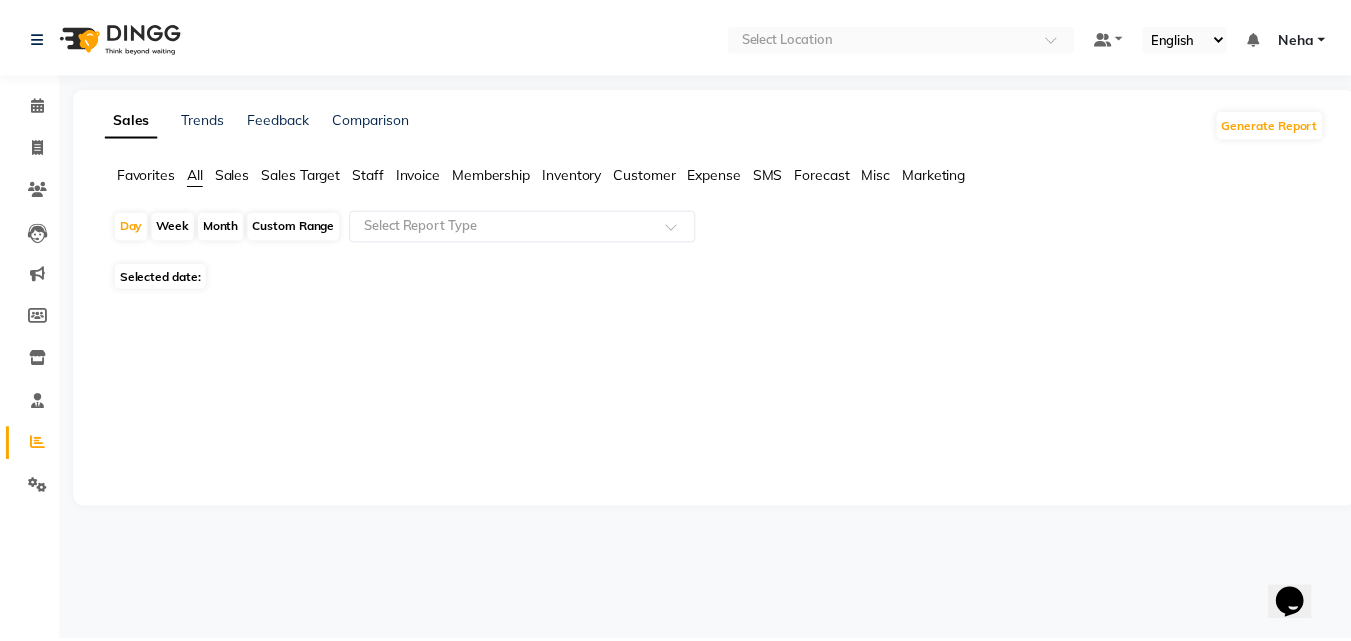 scroll, scrollTop: 0, scrollLeft: 0, axis: both 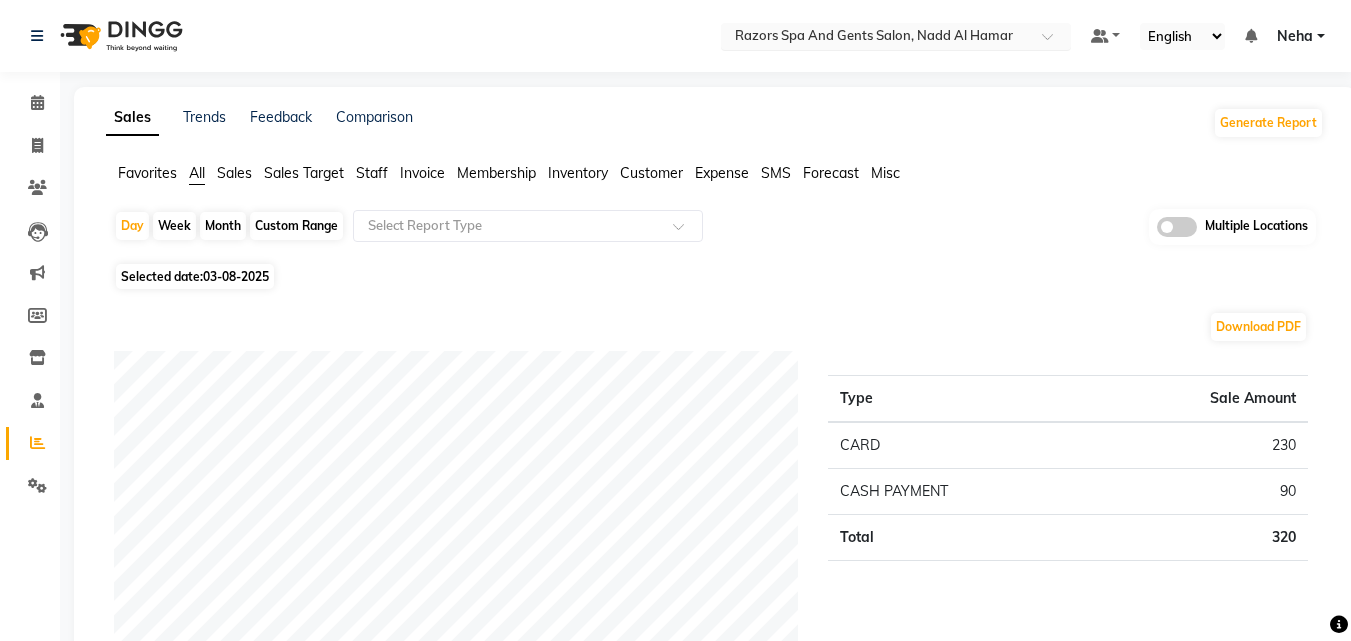 click at bounding box center (876, 38) 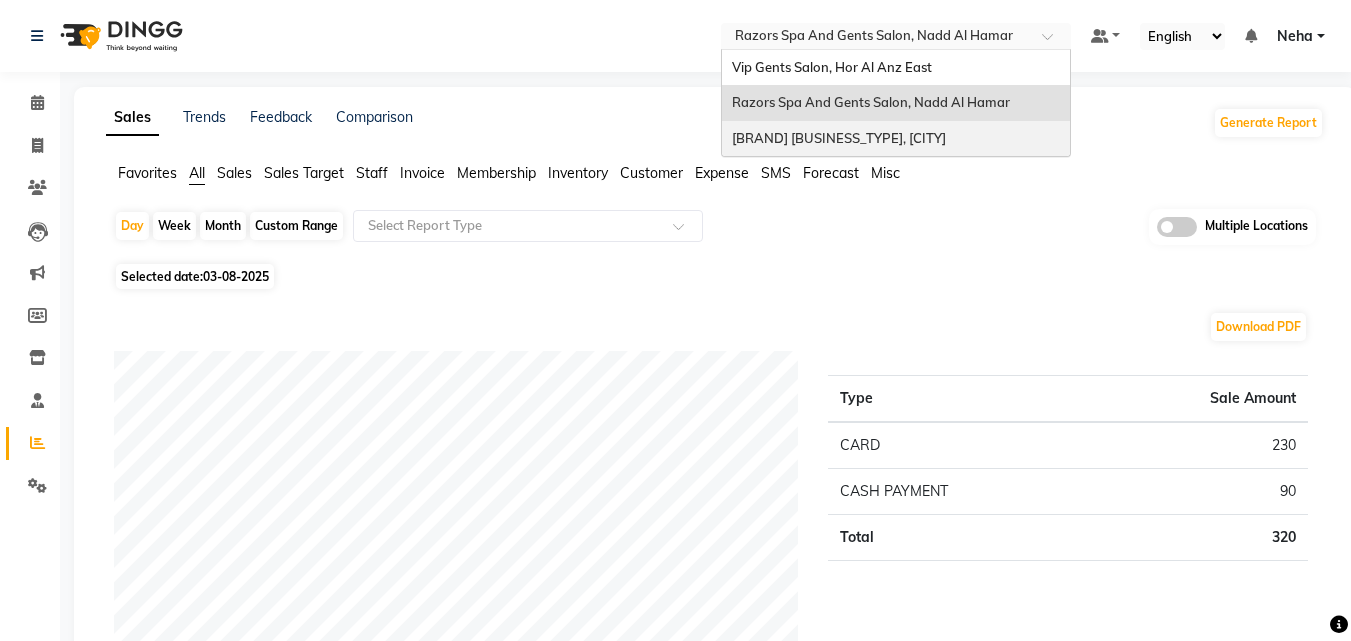 click on "Style House Barber Shop, Khalifa City" at bounding box center [839, 138] 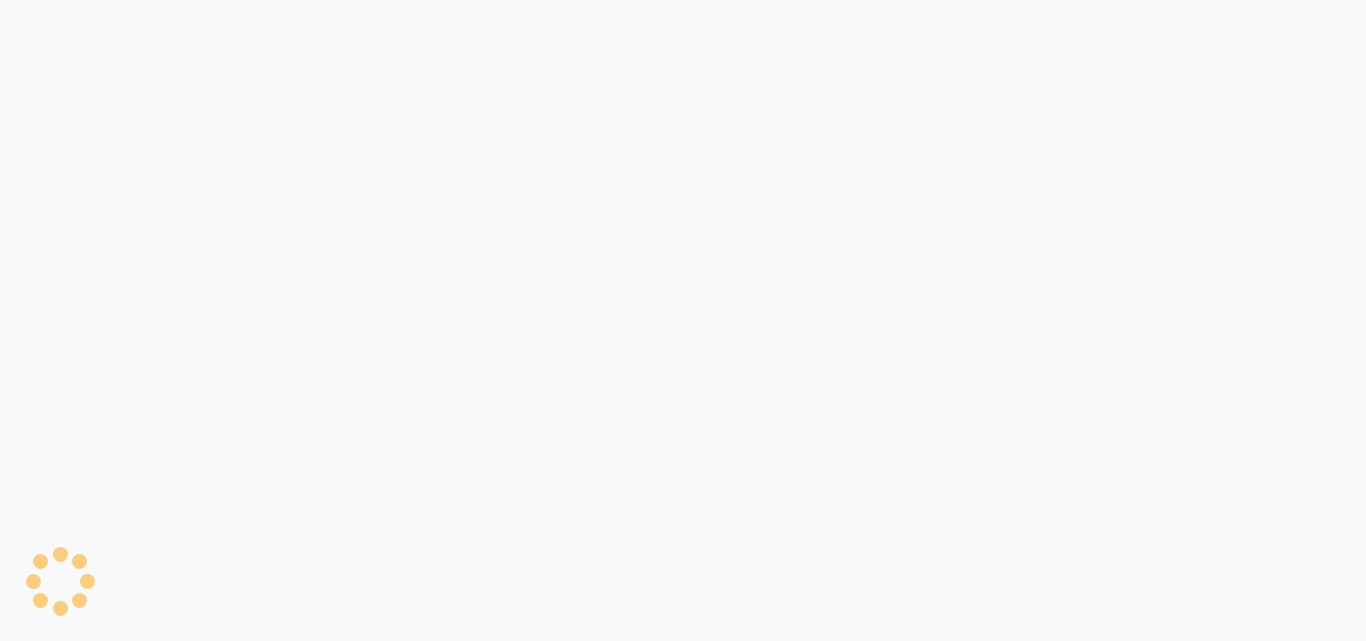 scroll, scrollTop: 0, scrollLeft: 0, axis: both 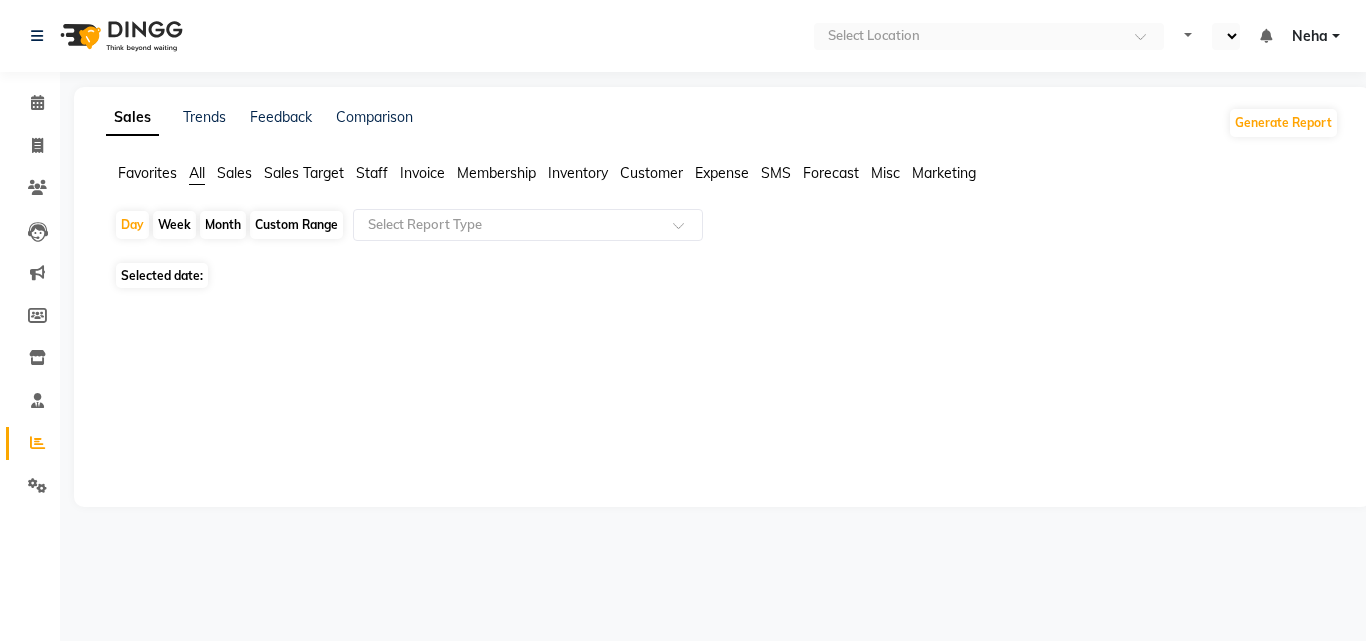 select on "en" 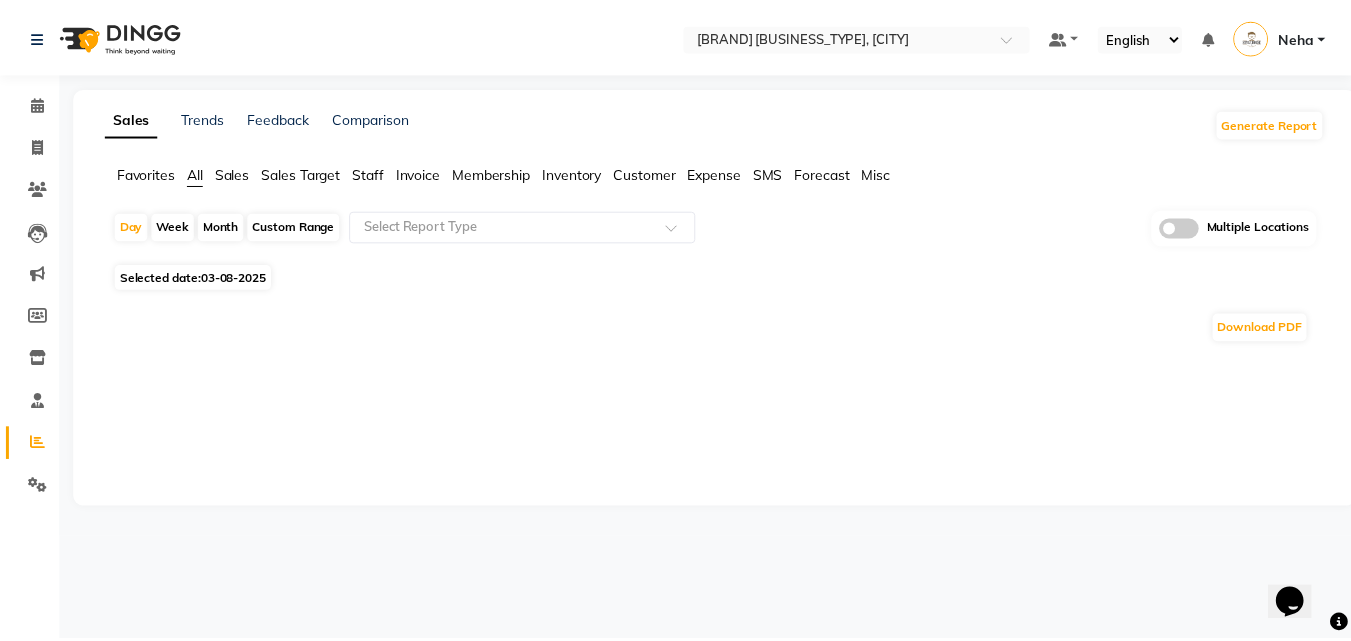 scroll, scrollTop: 0, scrollLeft: 0, axis: both 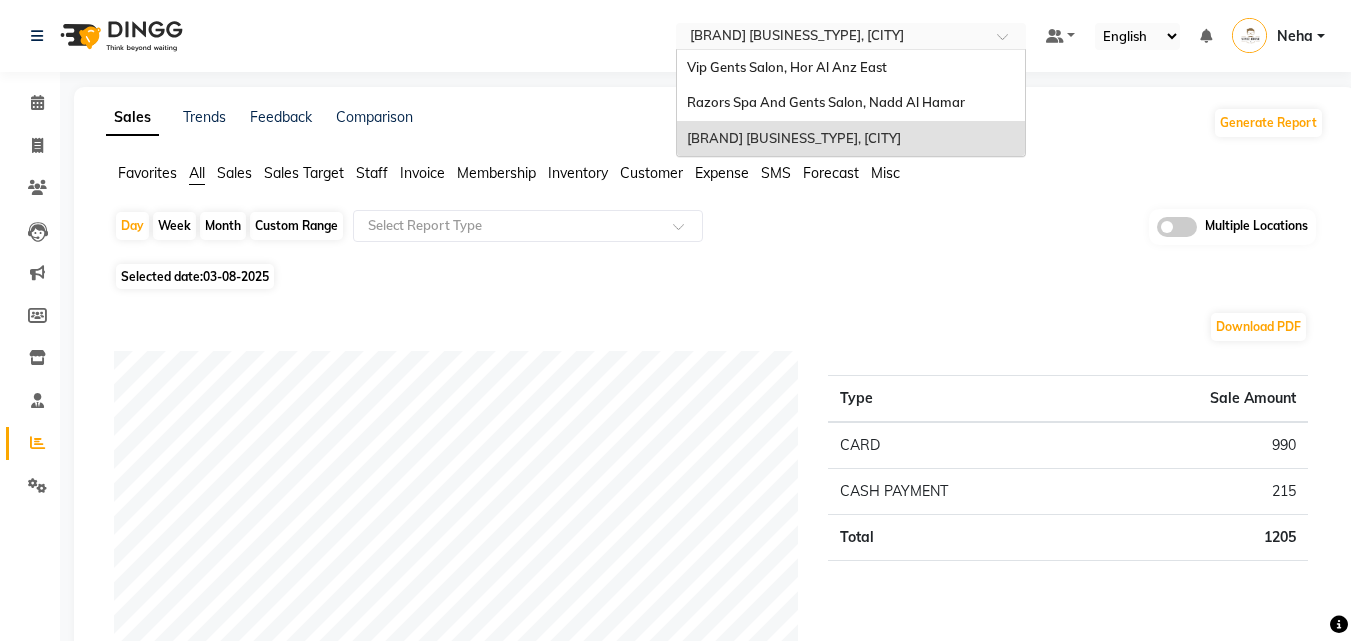 click at bounding box center [831, 38] 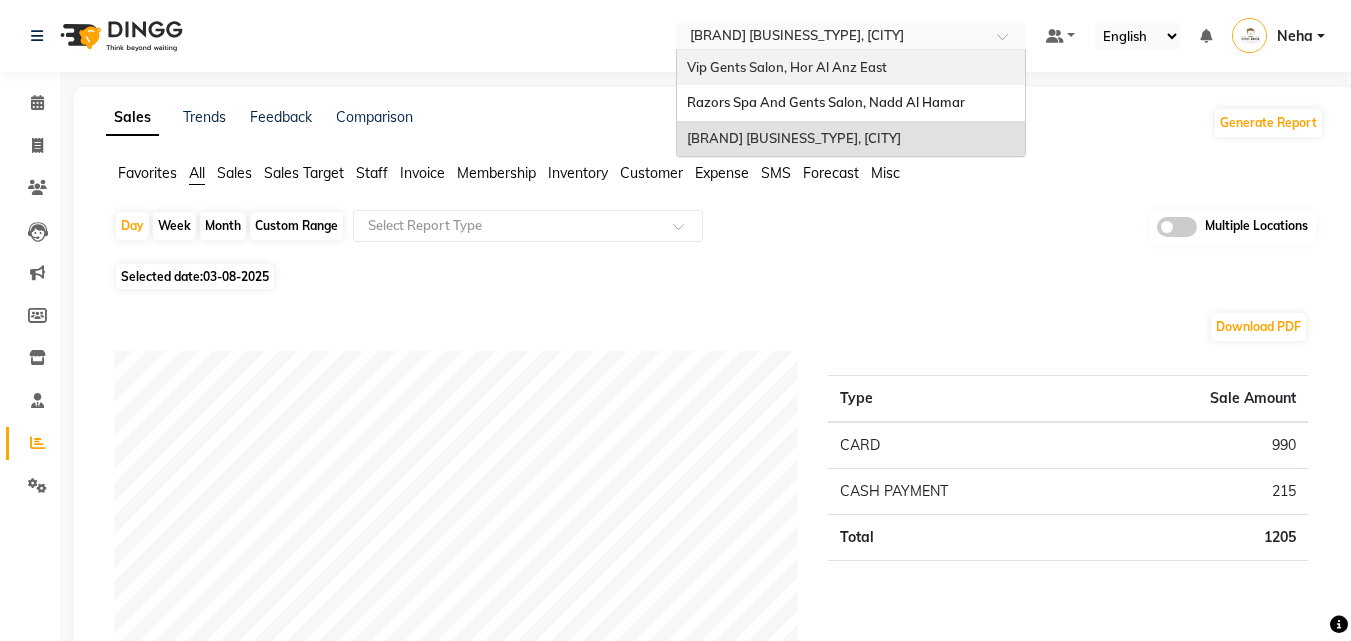 click on "Vip Gents Salon, Hor Al Anz East" at bounding box center (787, 67) 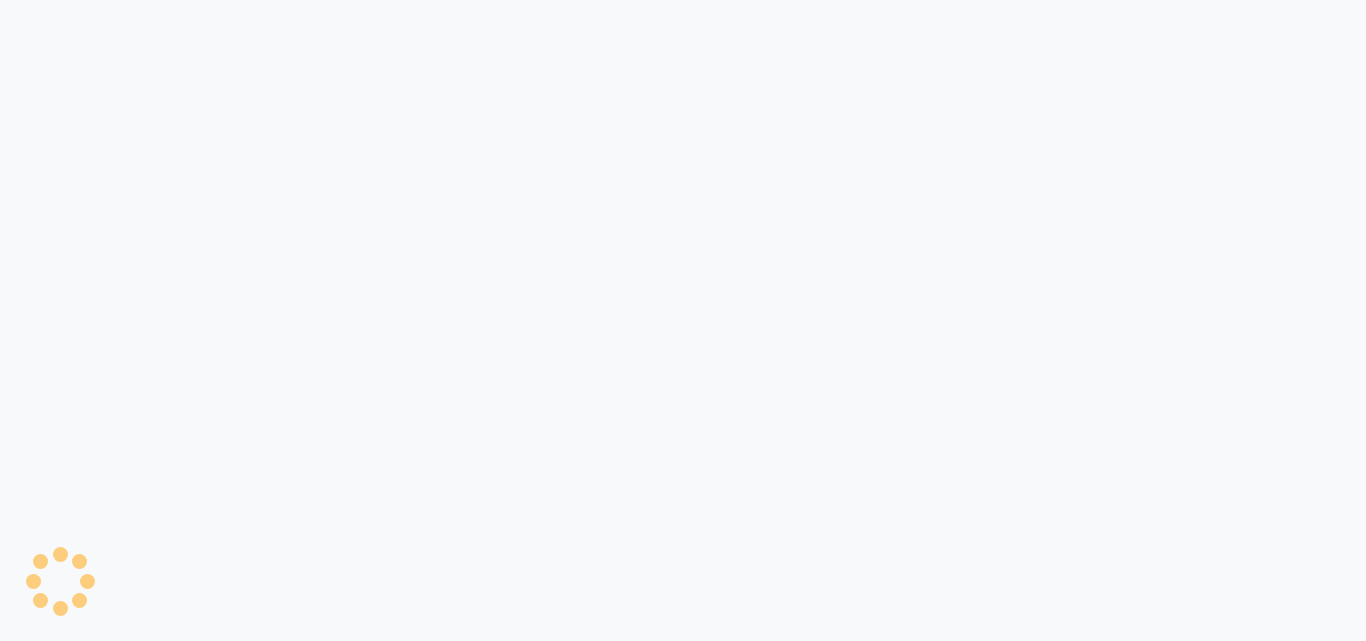 scroll, scrollTop: 0, scrollLeft: 0, axis: both 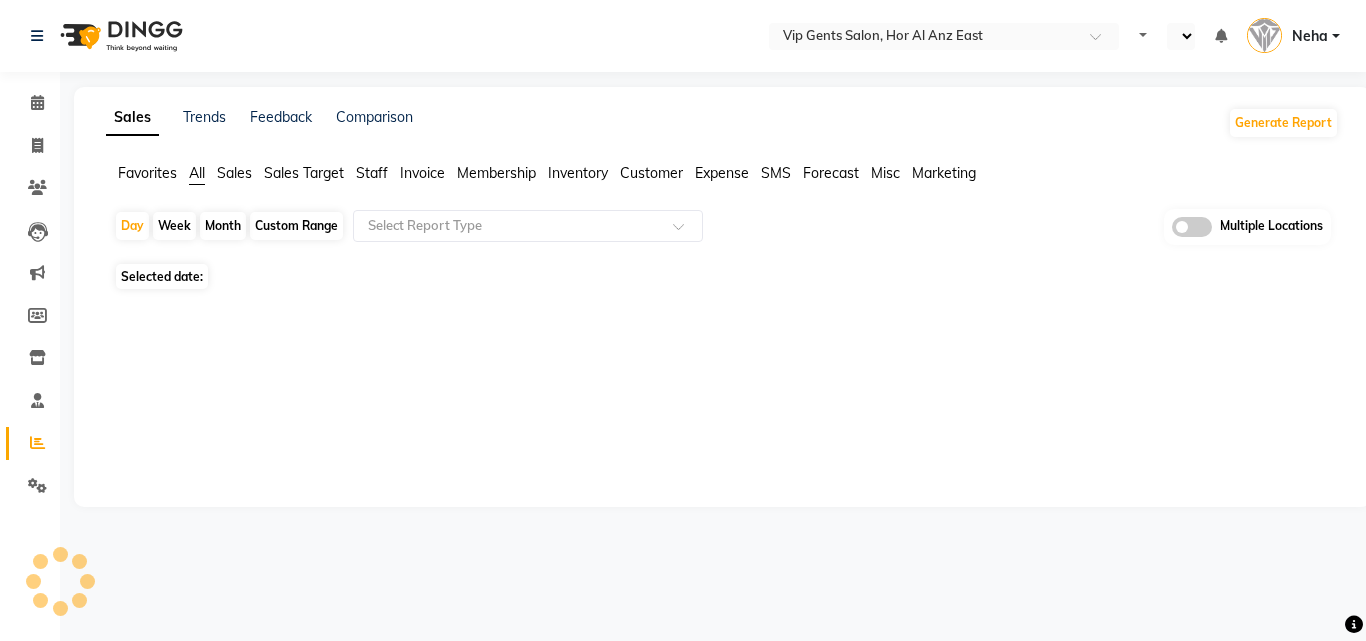 select on "en" 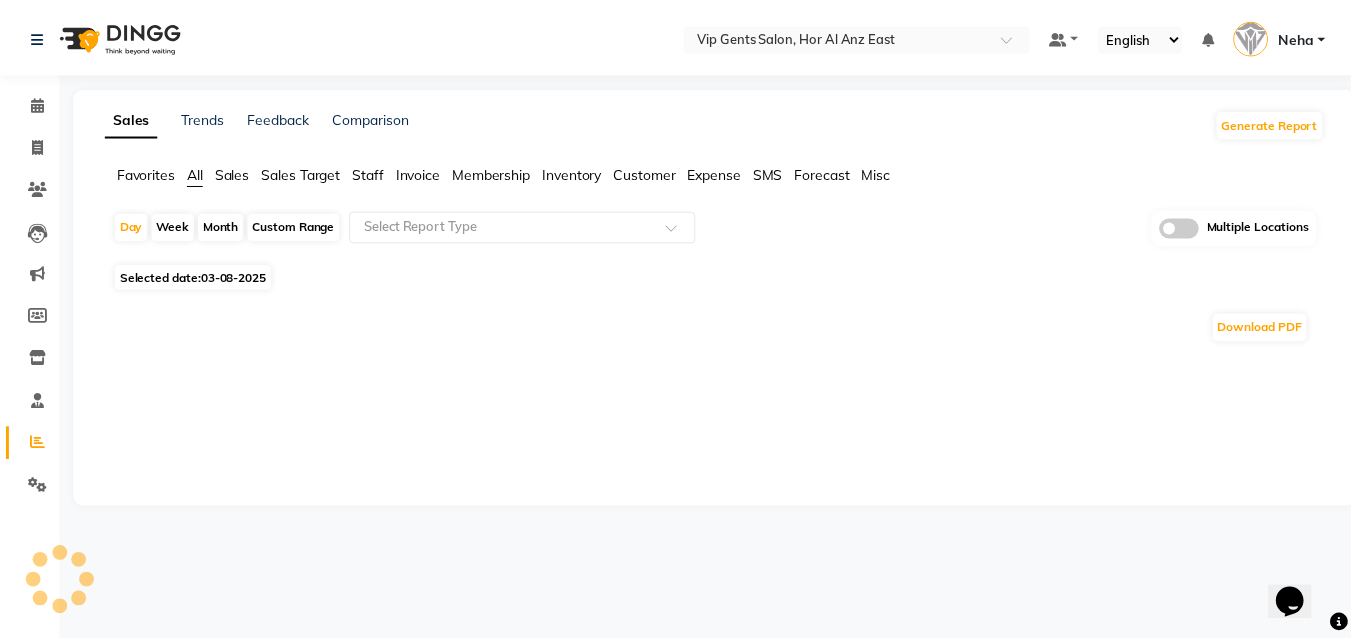scroll, scrollTop: 0, scrollLeft: 0, axis: both 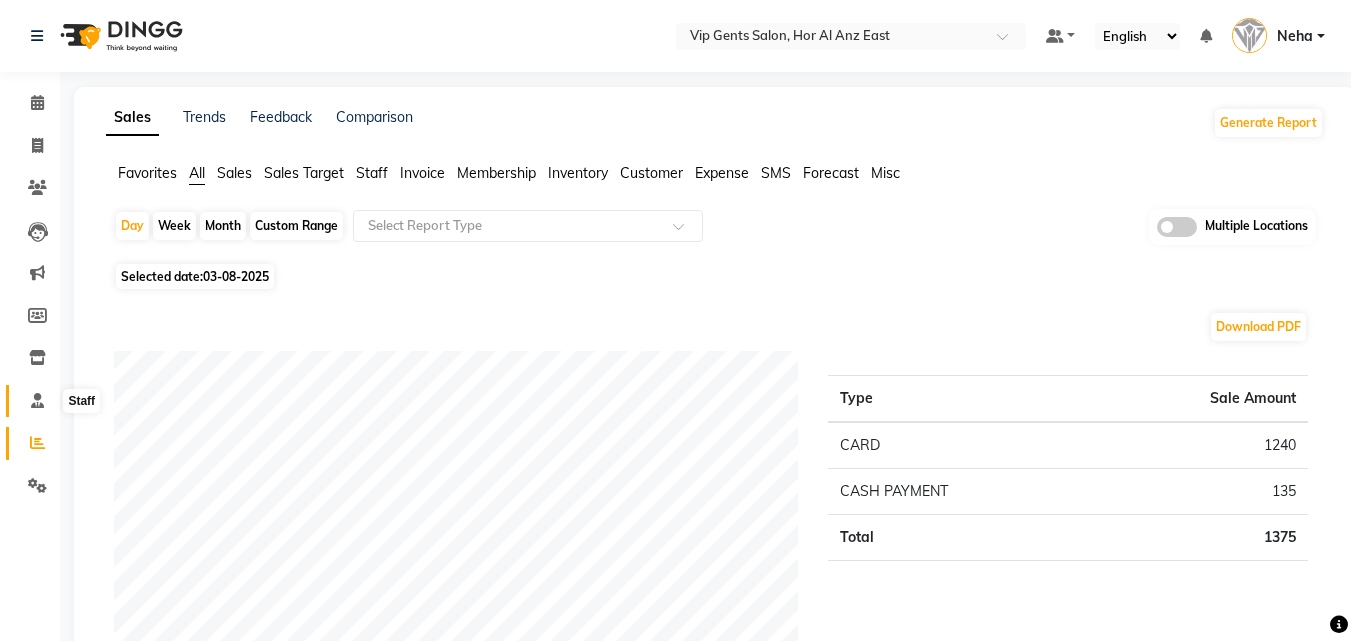 click 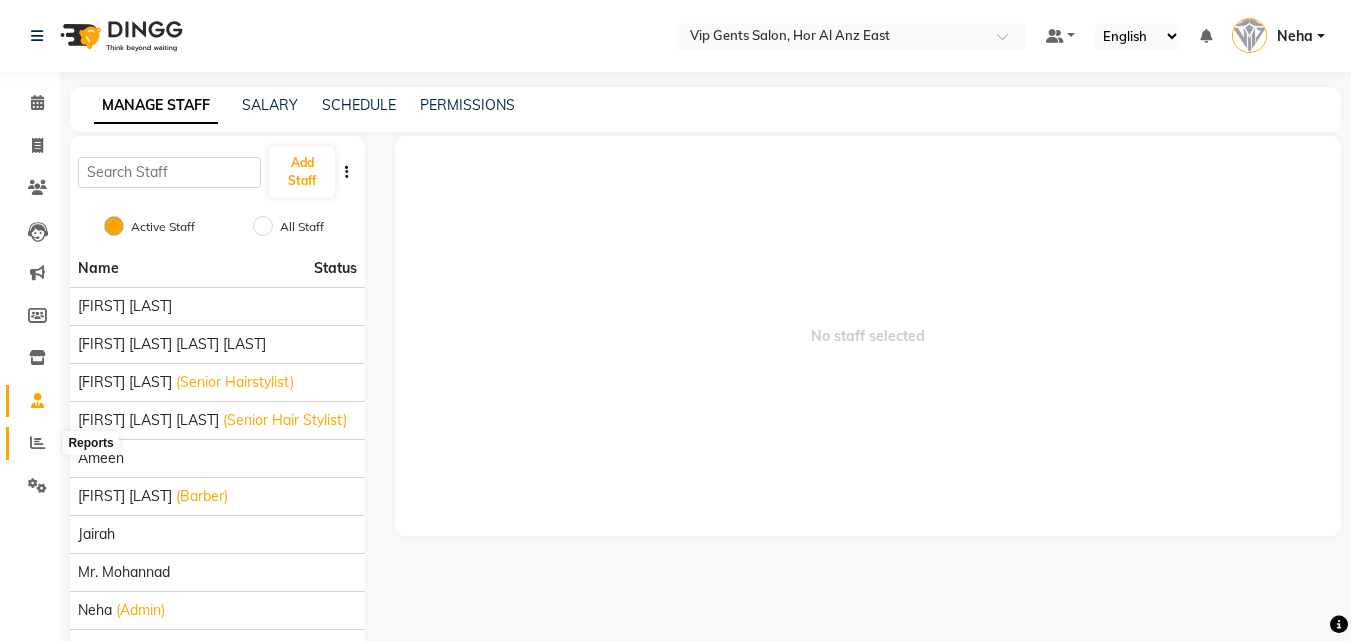 click 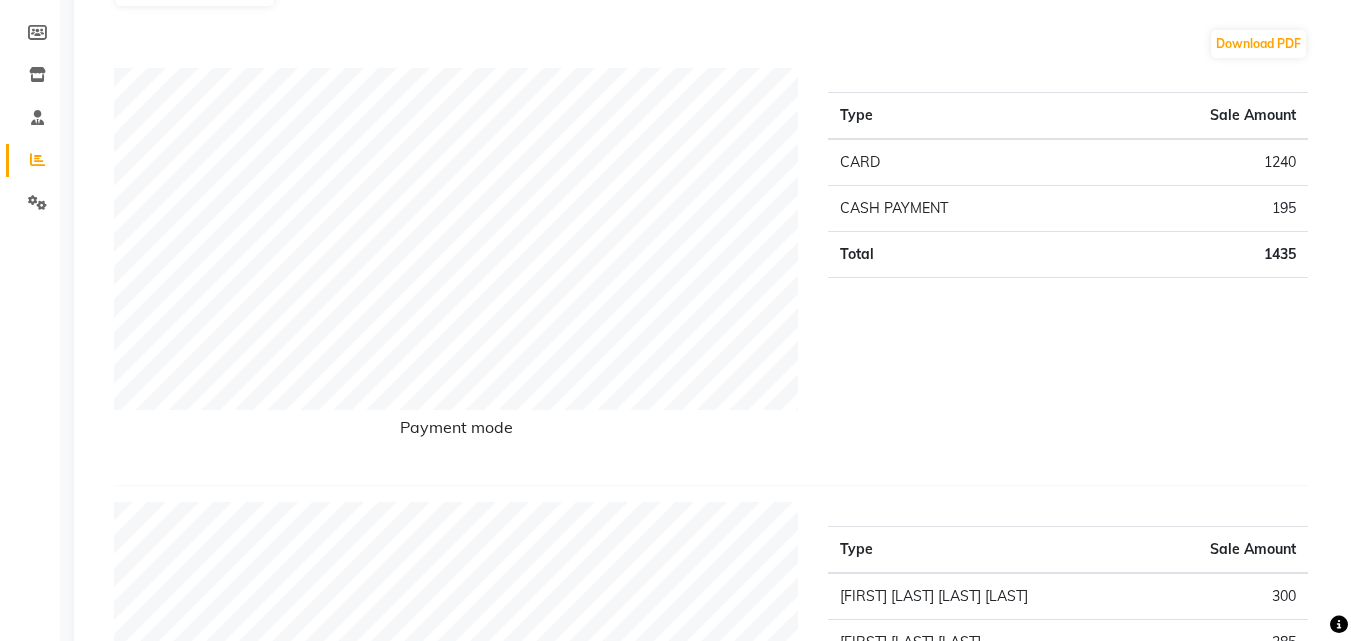 scroll, scrollTop: 0, scrollLeft: 0, axis: both 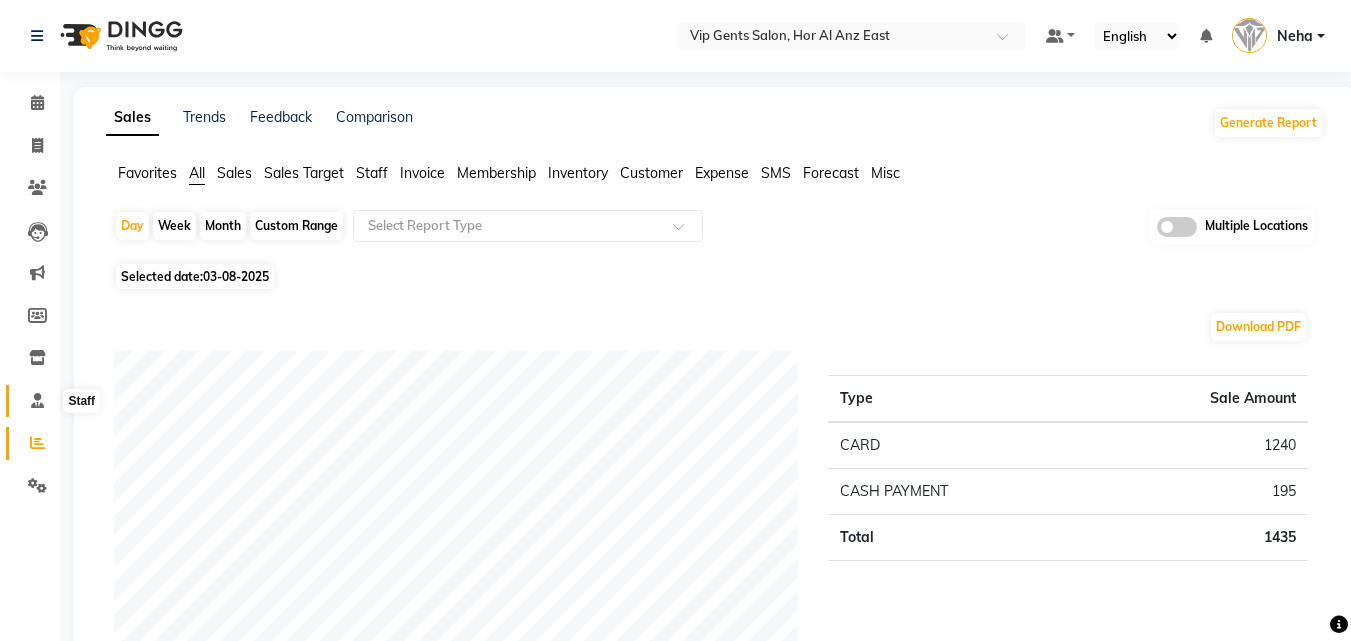 click 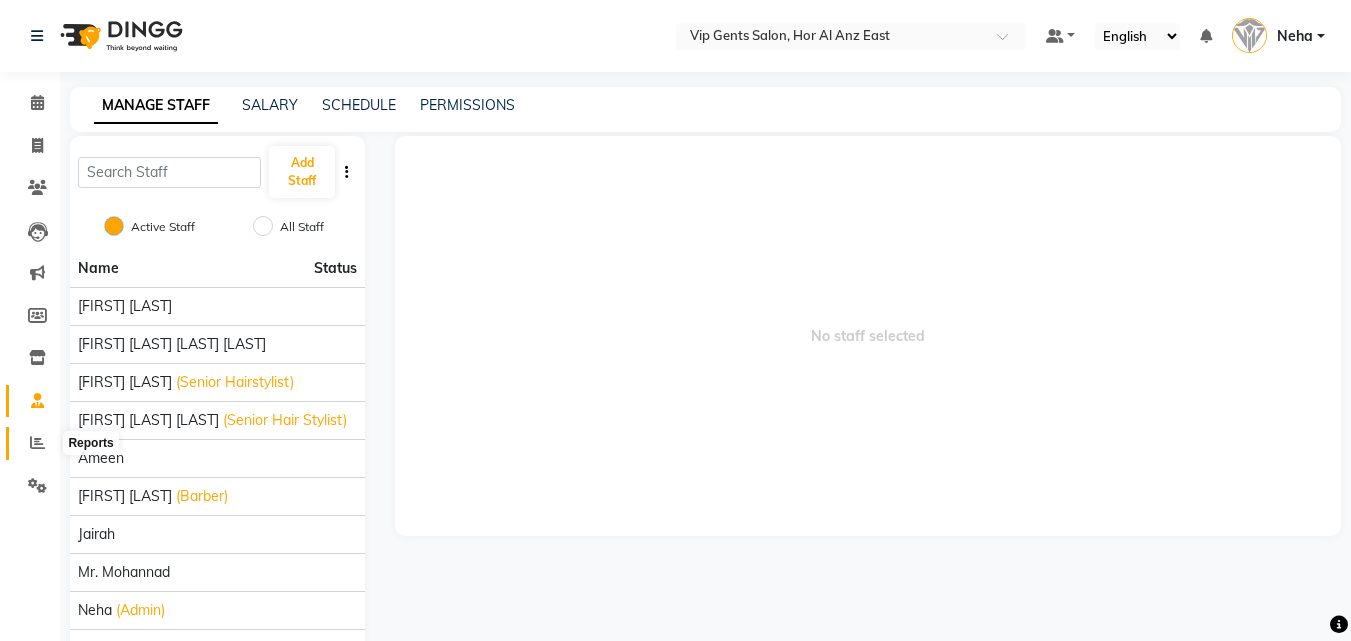 click 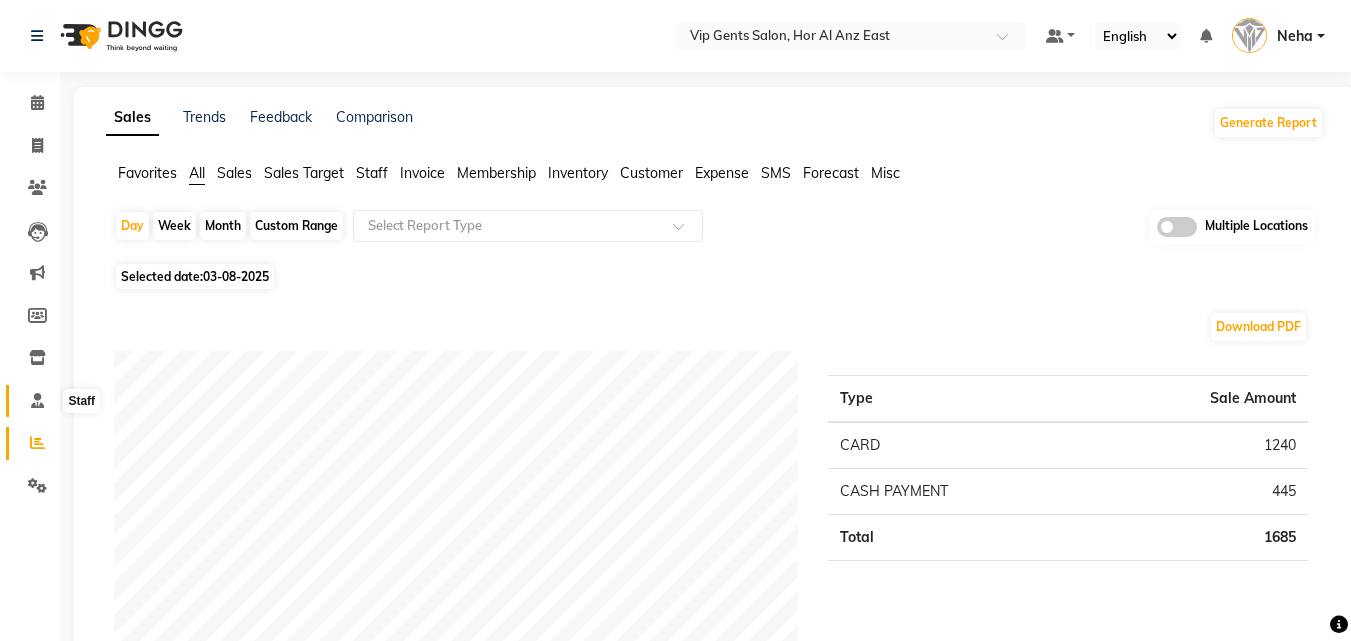 click 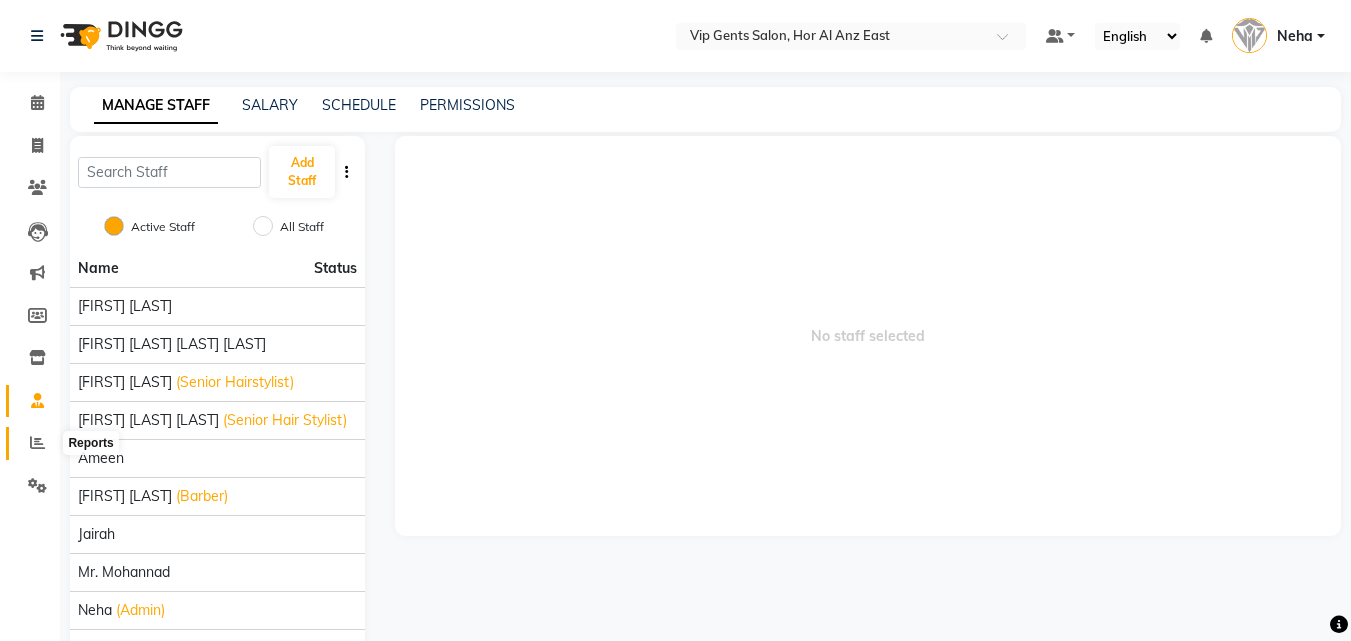 click 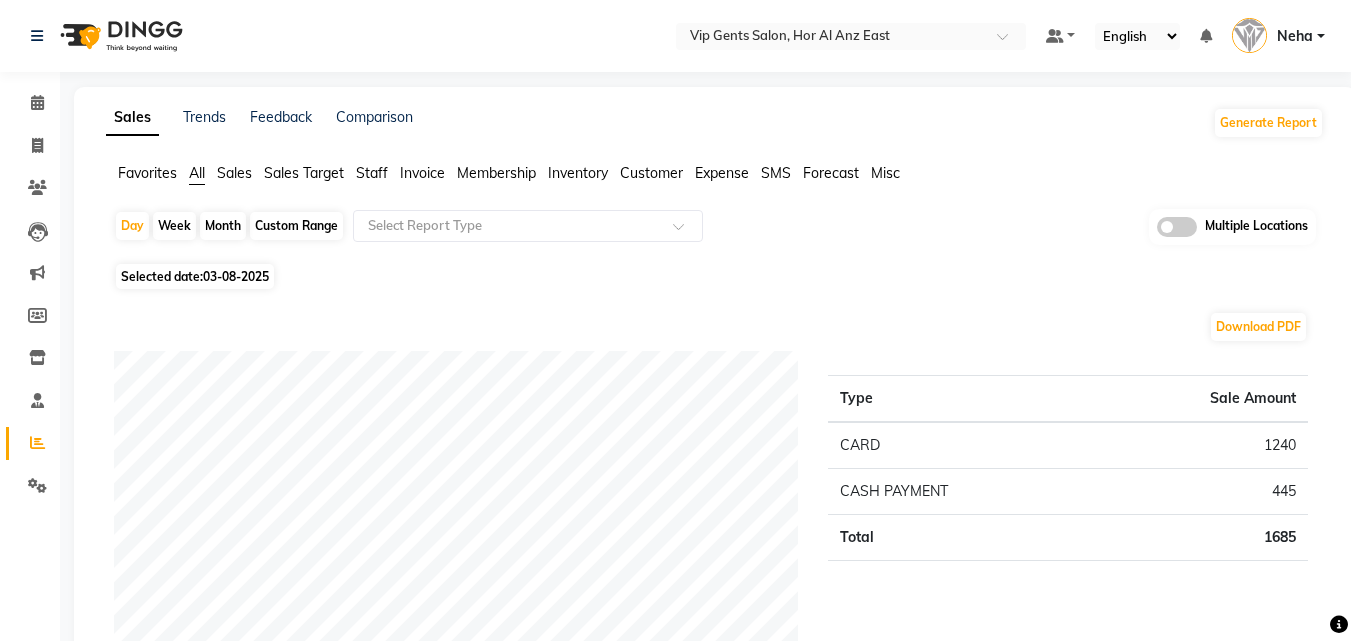 click on "03-08-2025" 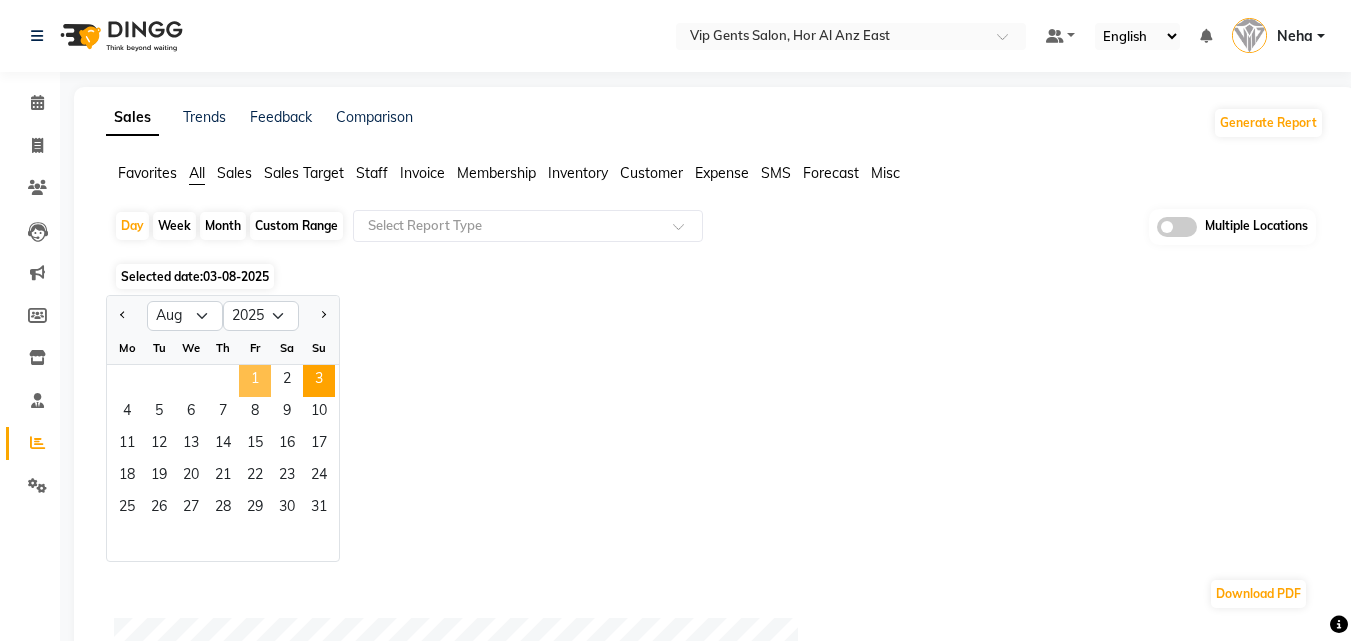 click on "1" 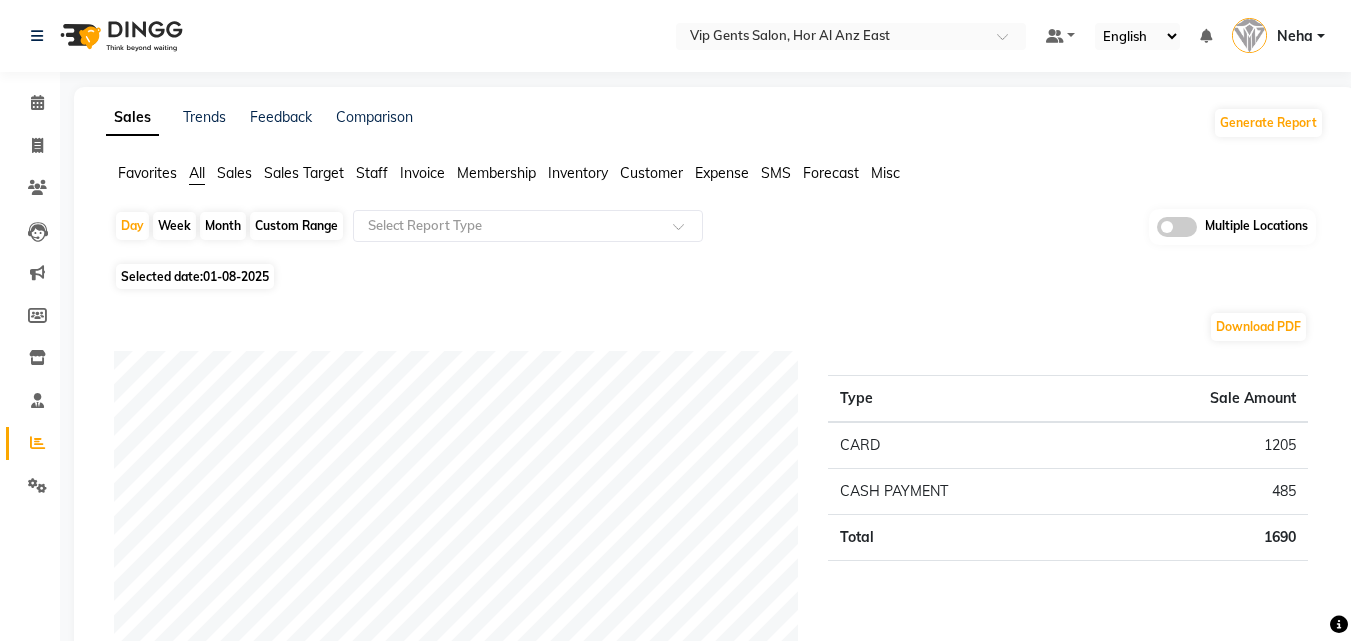 click on "Custom Range" 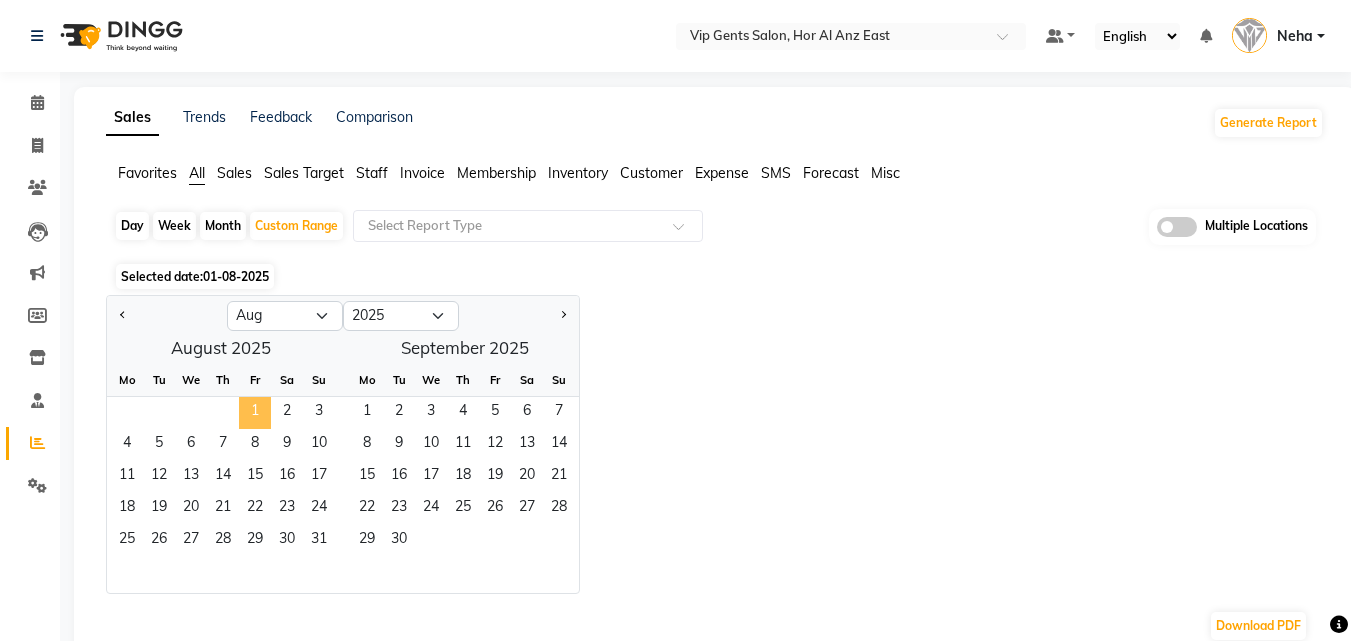 click on "1" 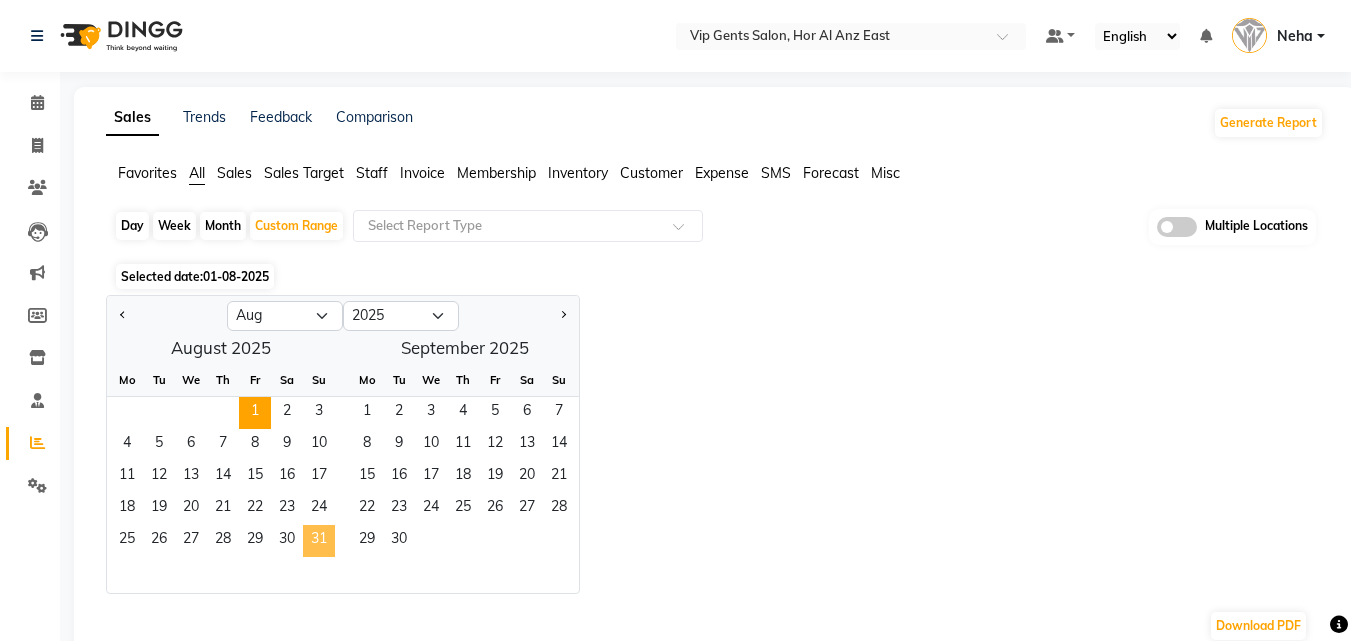 click on "31" 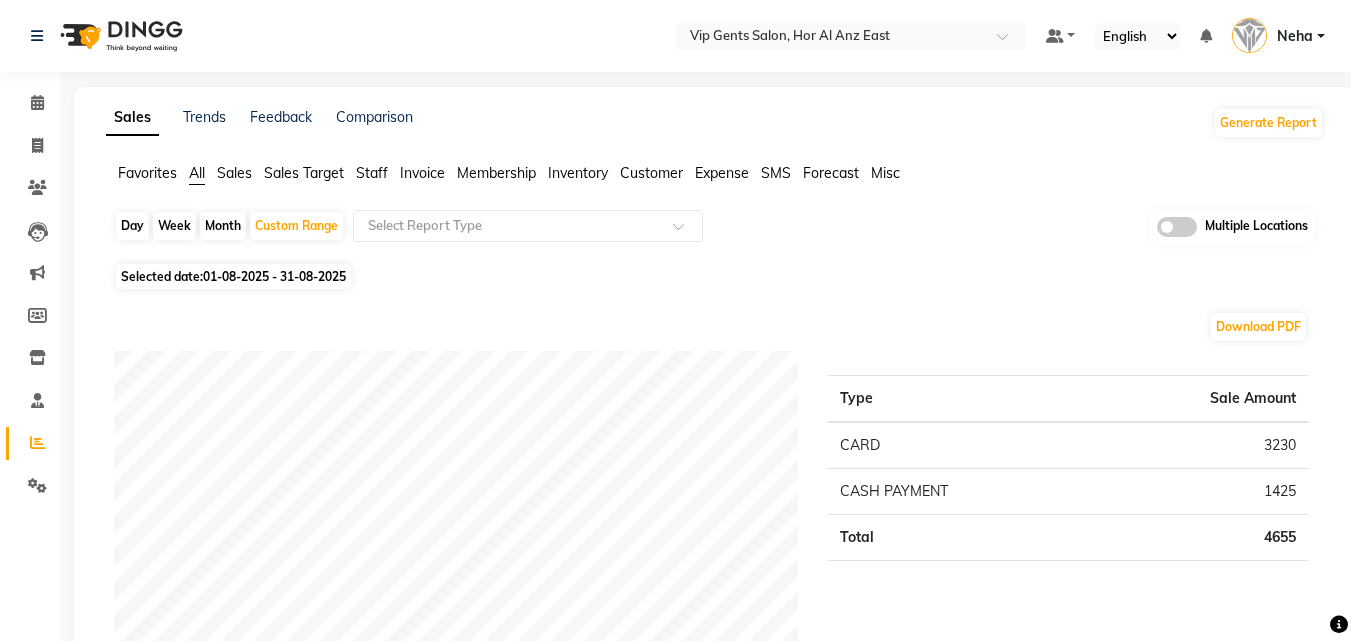 click on "Day" 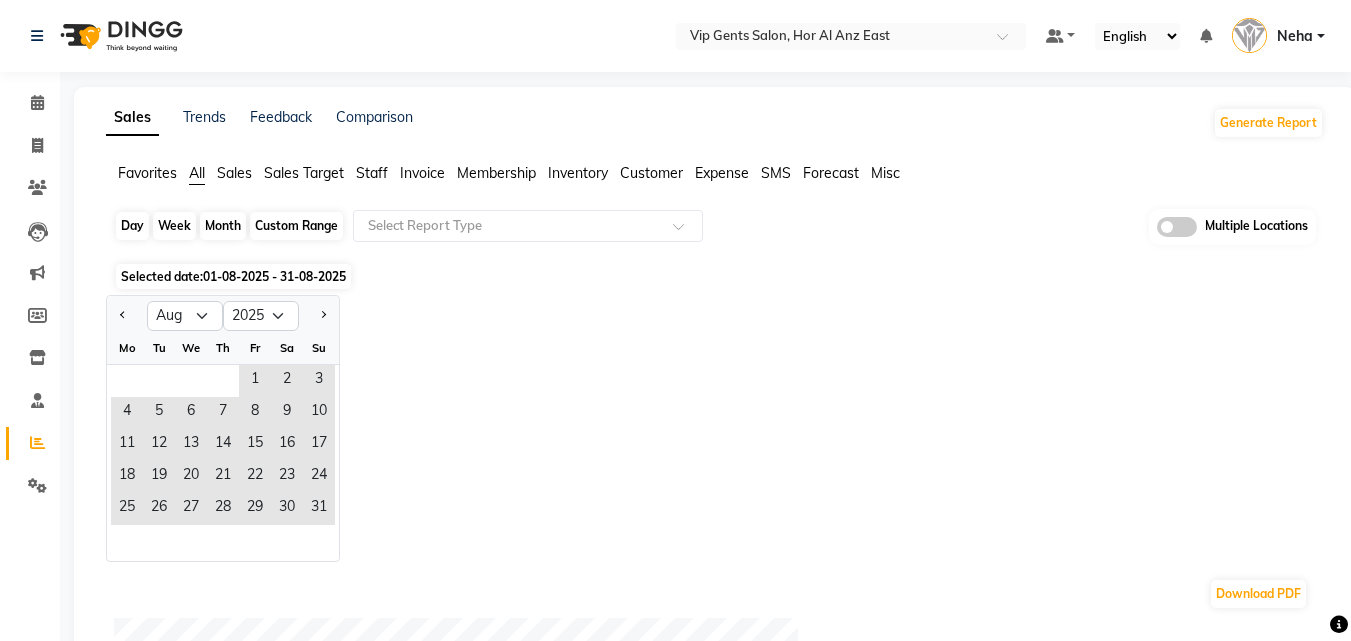 click on "Day" 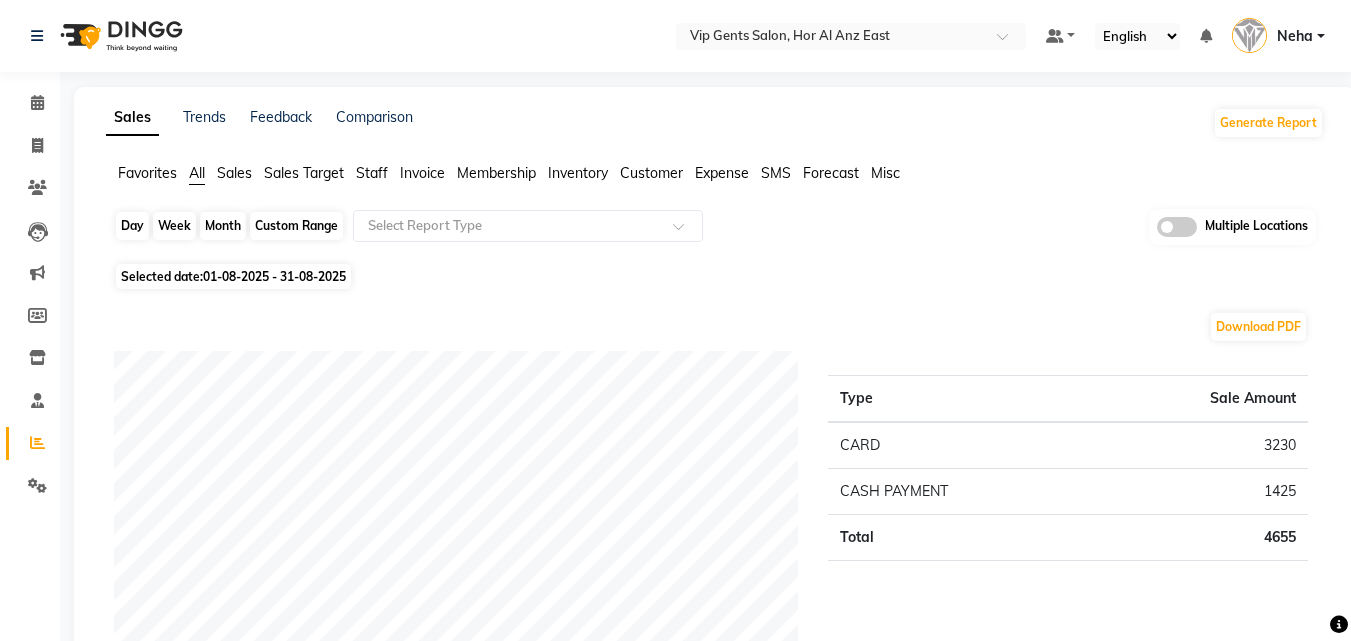 click on "Day" 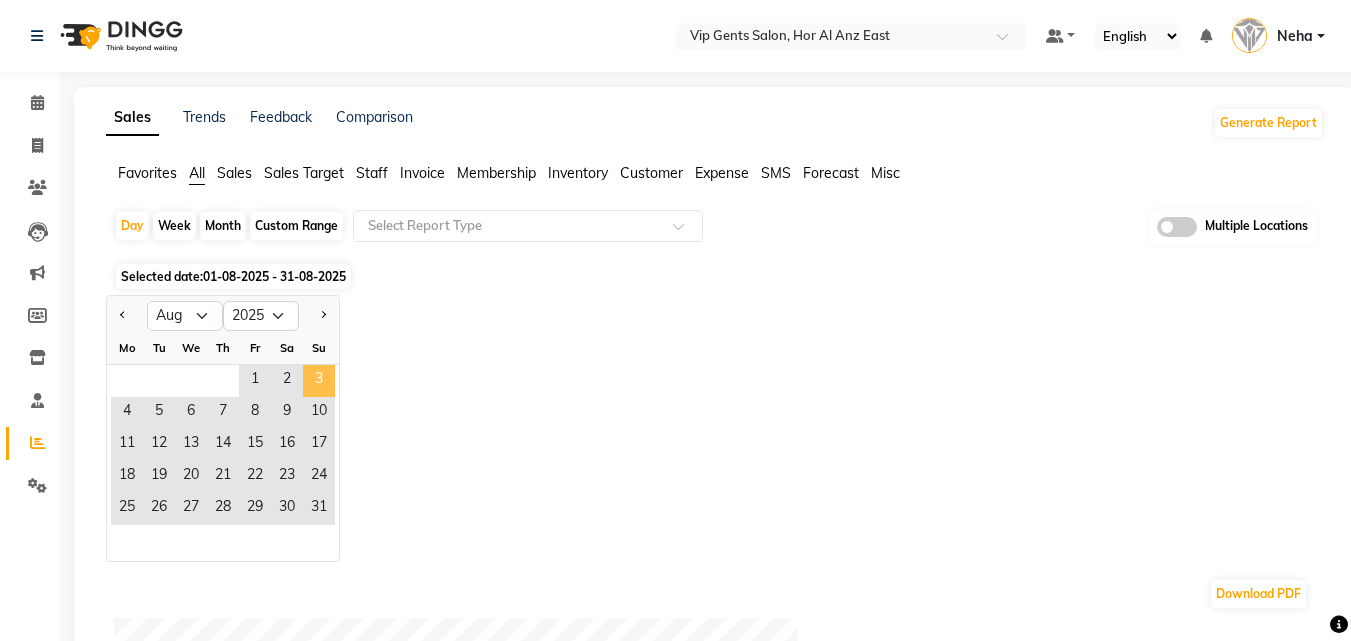 click on "3" 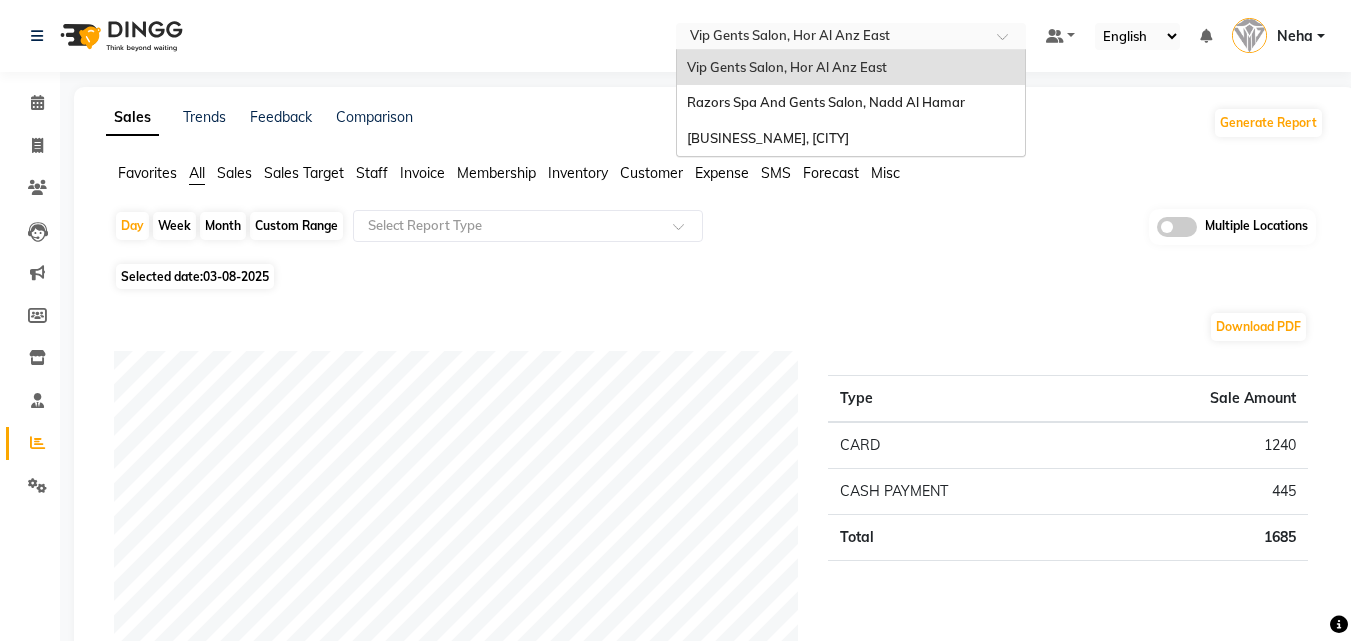 click at bounding box center (831, 38) 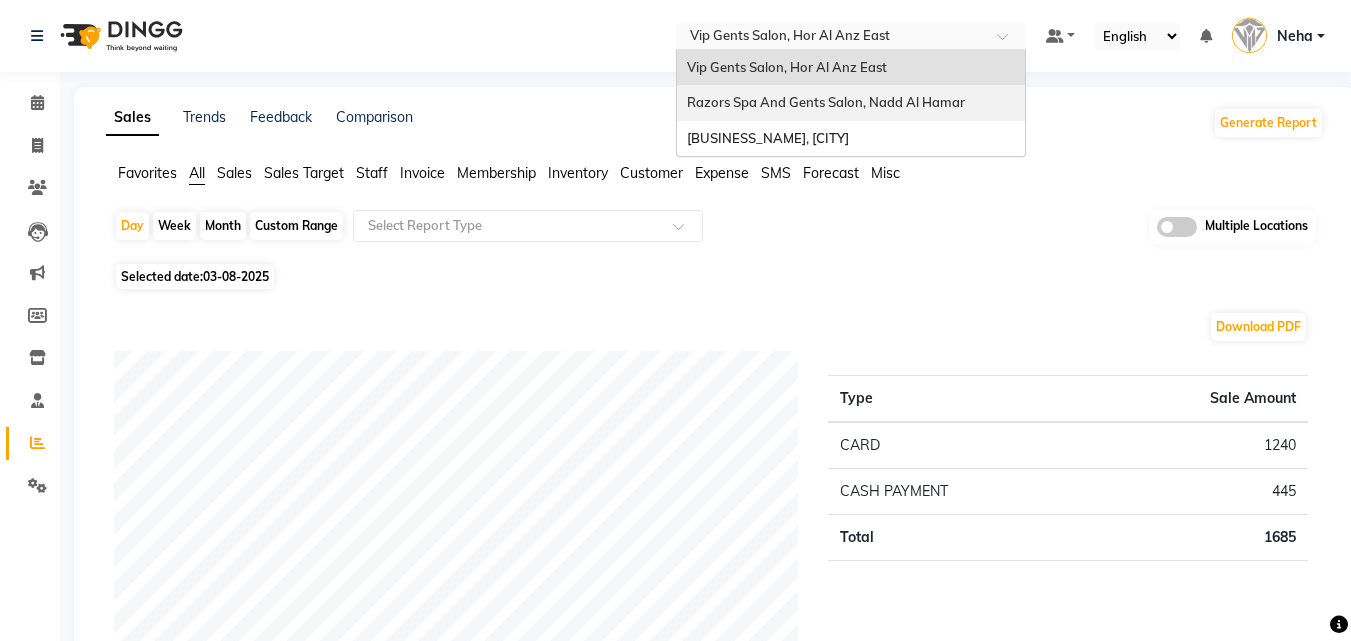 click on "Razors Spa And Gents Salon, Nadd Al Hamar" at bounding box center (826, 102) 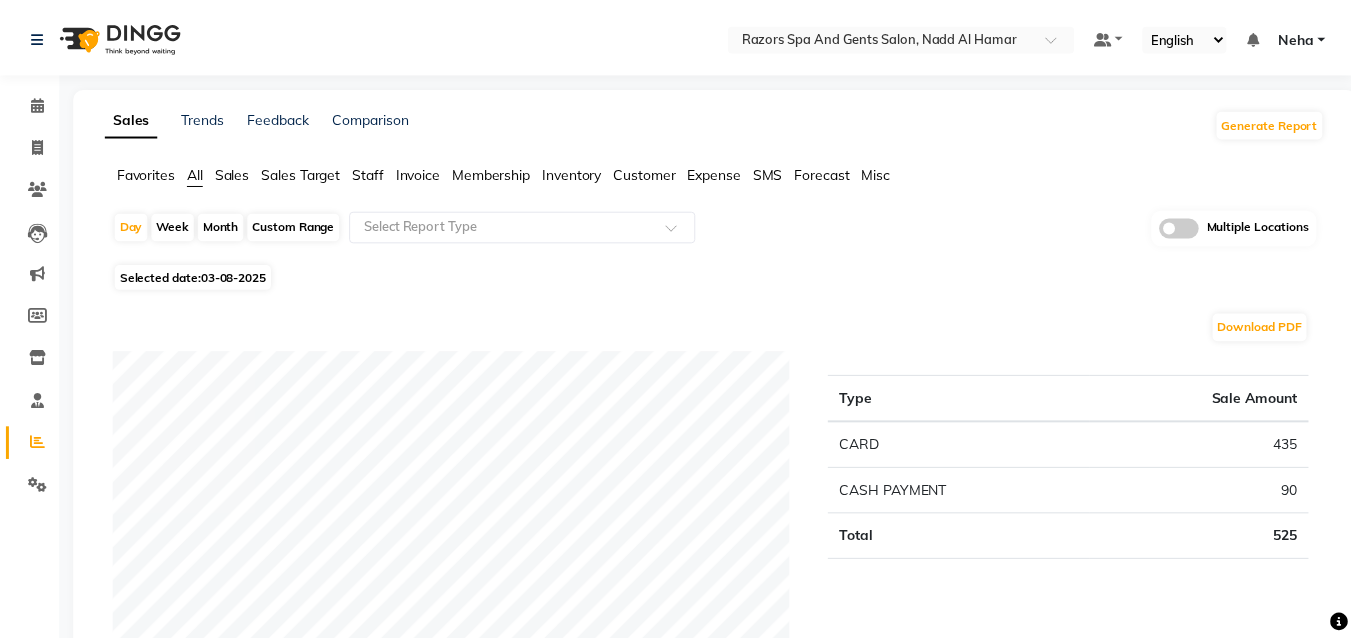 scroll, scrollTop: 0, scrollLeft: 0, axis: both 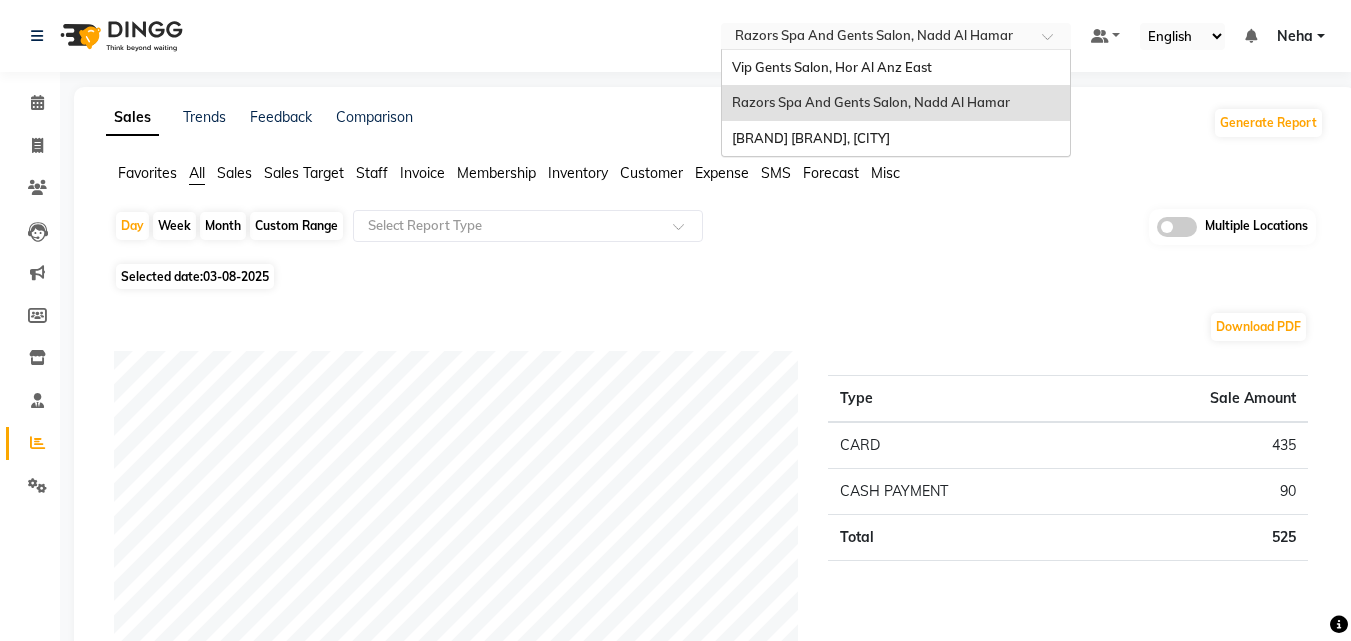 click at bounding box center (876, 38) 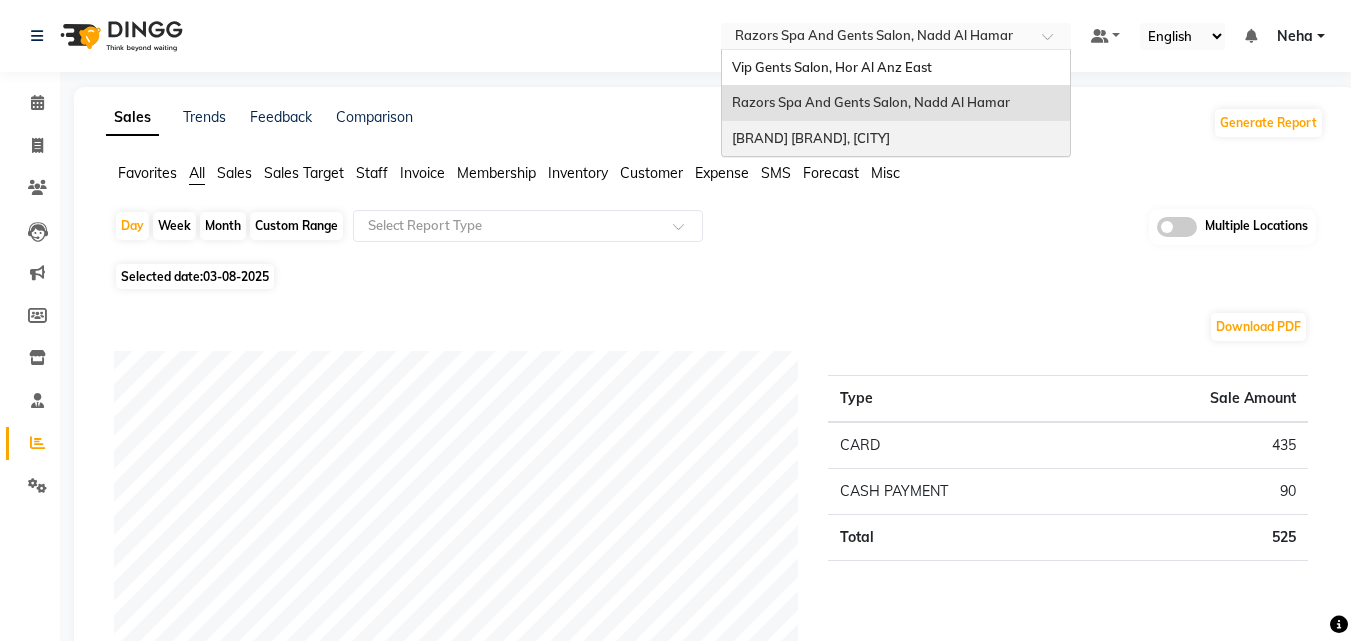click on "[BUSINESS_NAME], [CITY]" at bounding box center [811, 138] 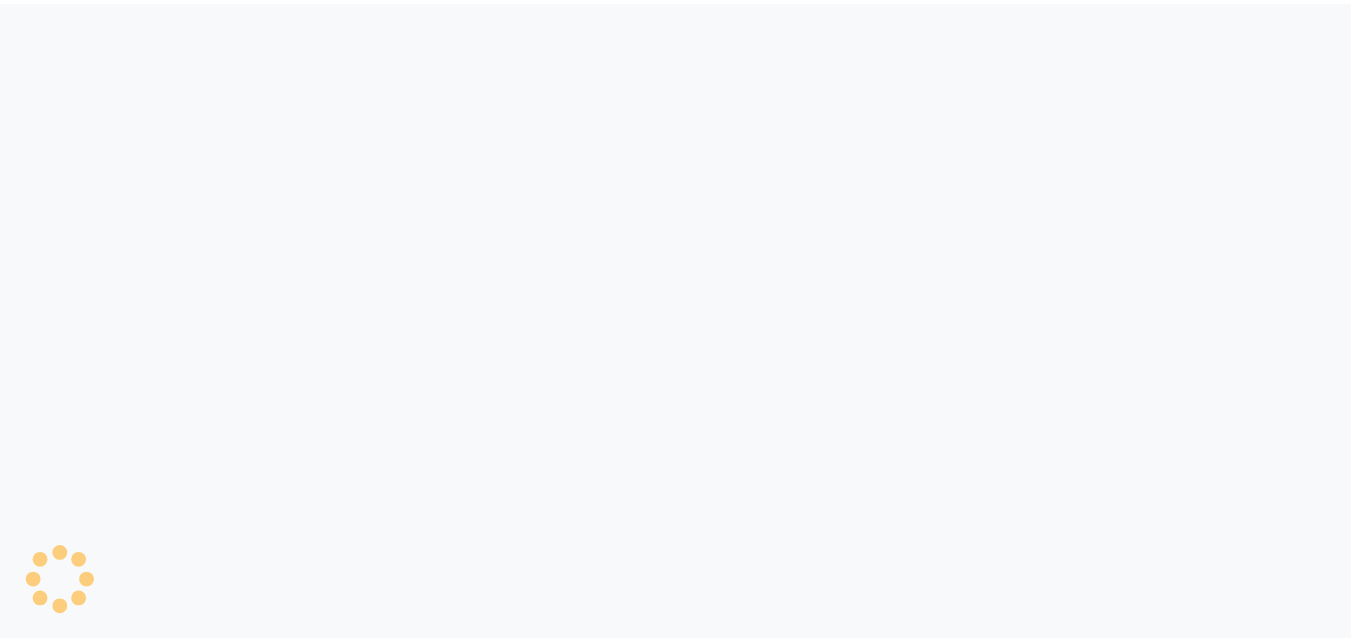 scroll, scrollTop: 0, scrollLeft: 0, axis: both 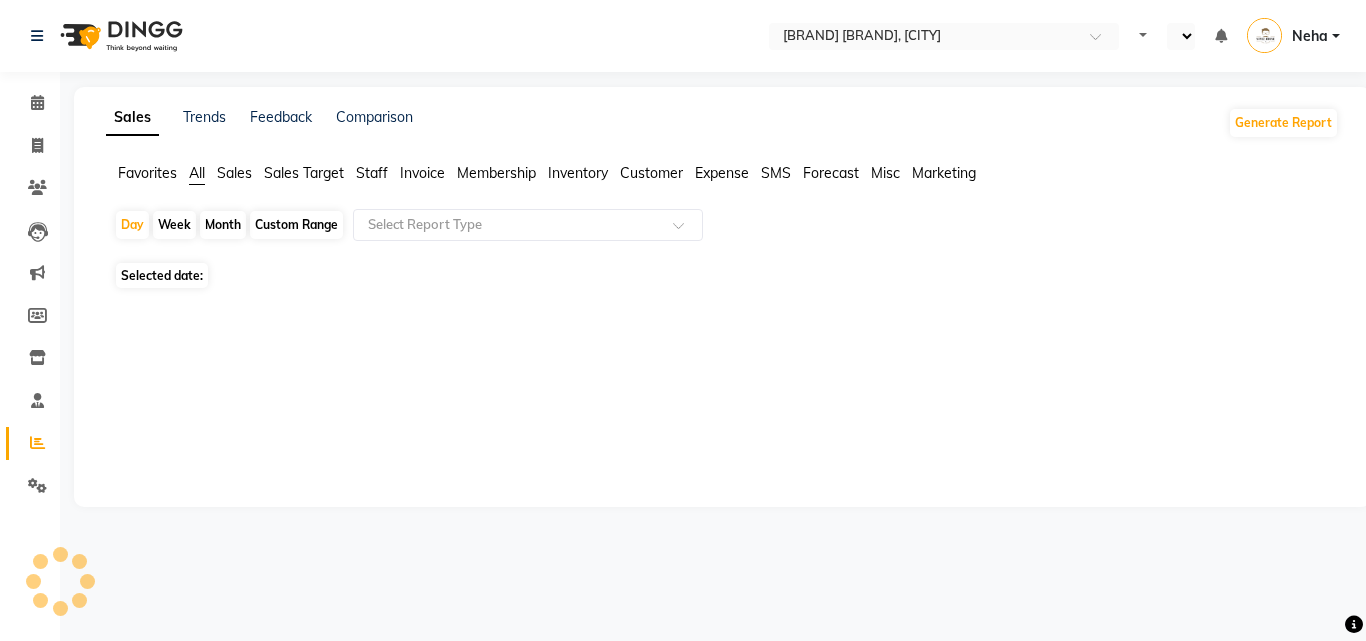 select on "en" 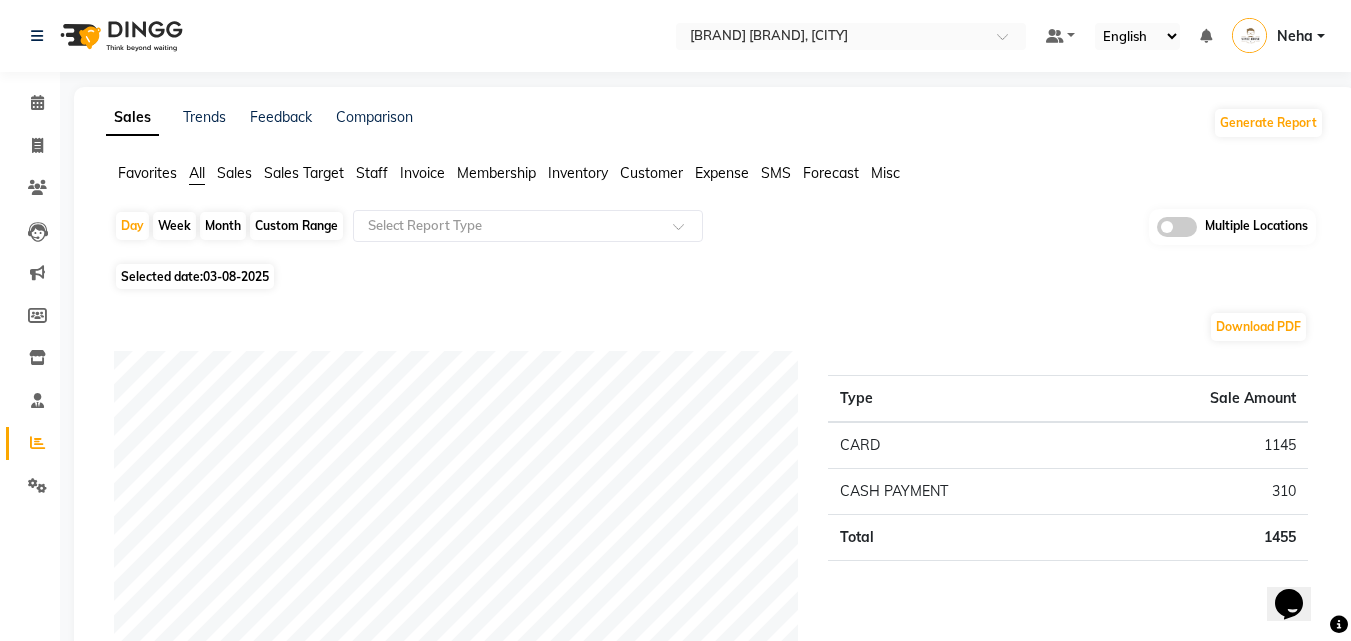 scroll, scrollTop: 0, scrollLeft: 0, axis: both 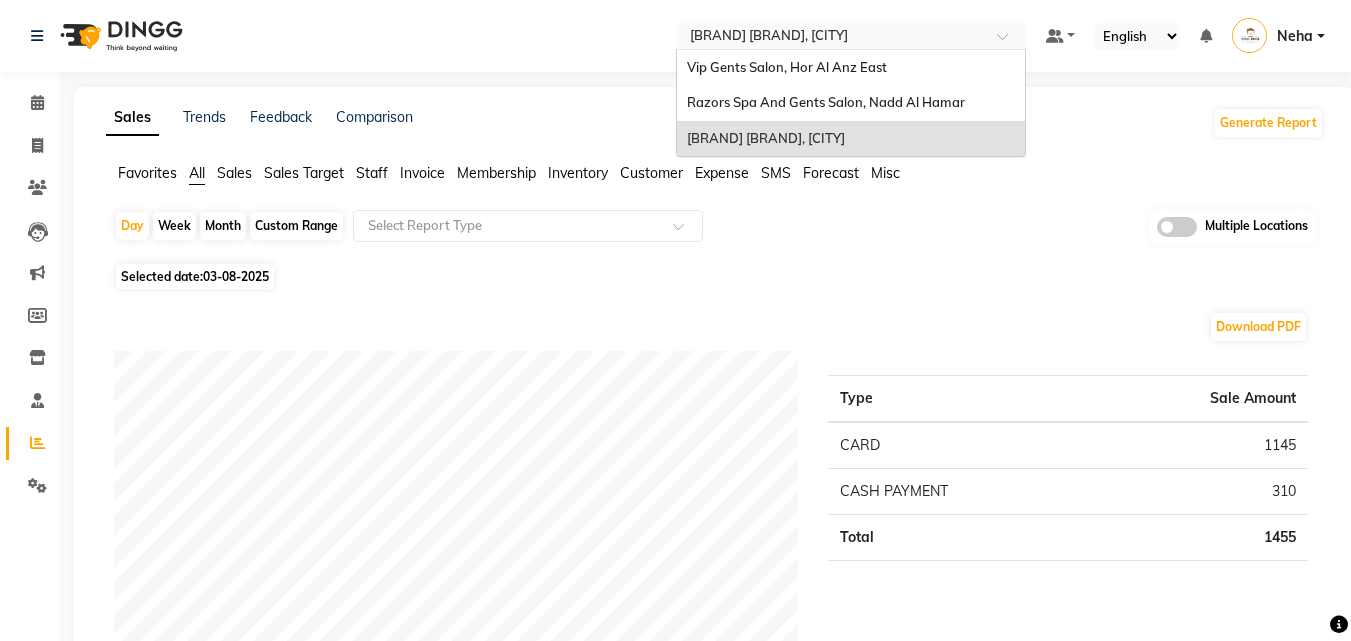 click at bounding box center (831, 38) 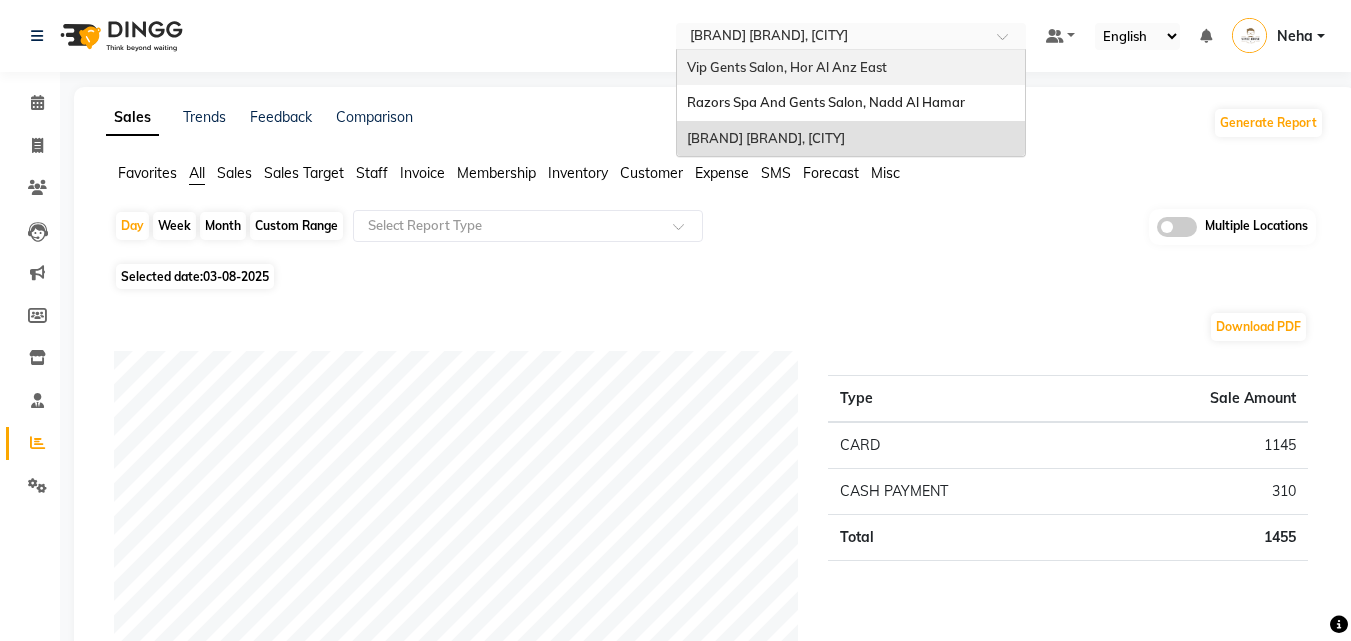 click on "Vip Gents Salon, Hor Al Anz East" at bounding box center (851, 68) 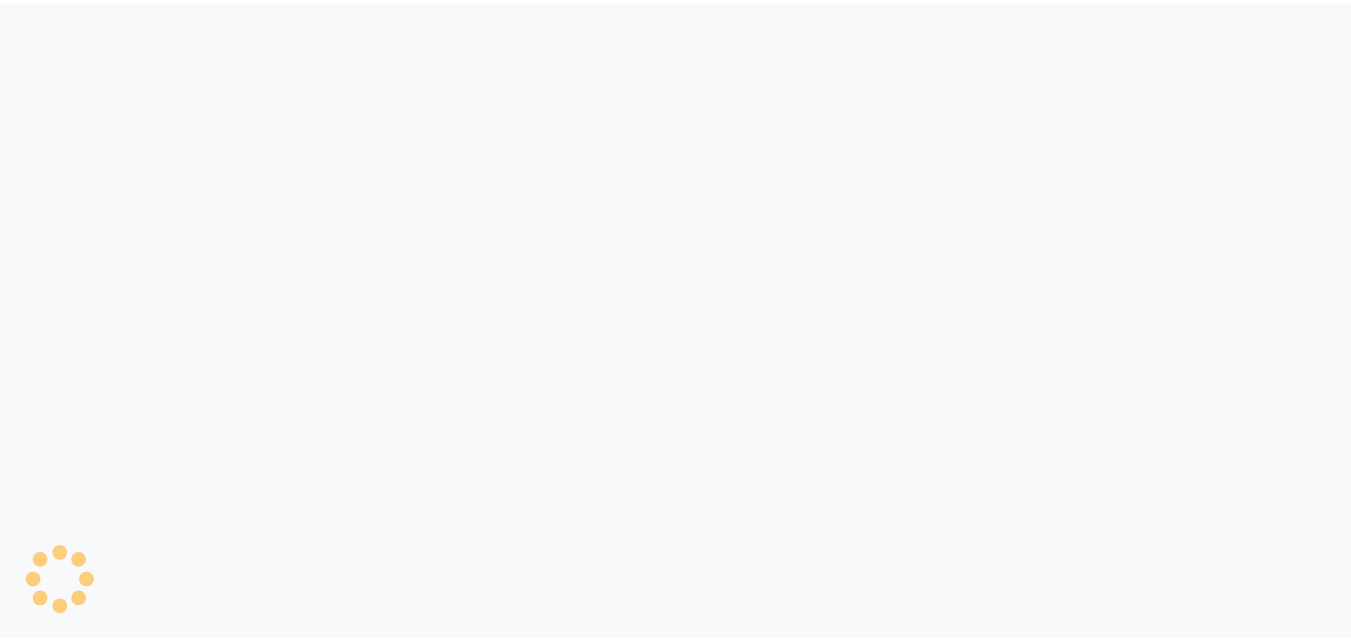 scroll, scrollTop: 0, scrollLeft: 0, axis: both 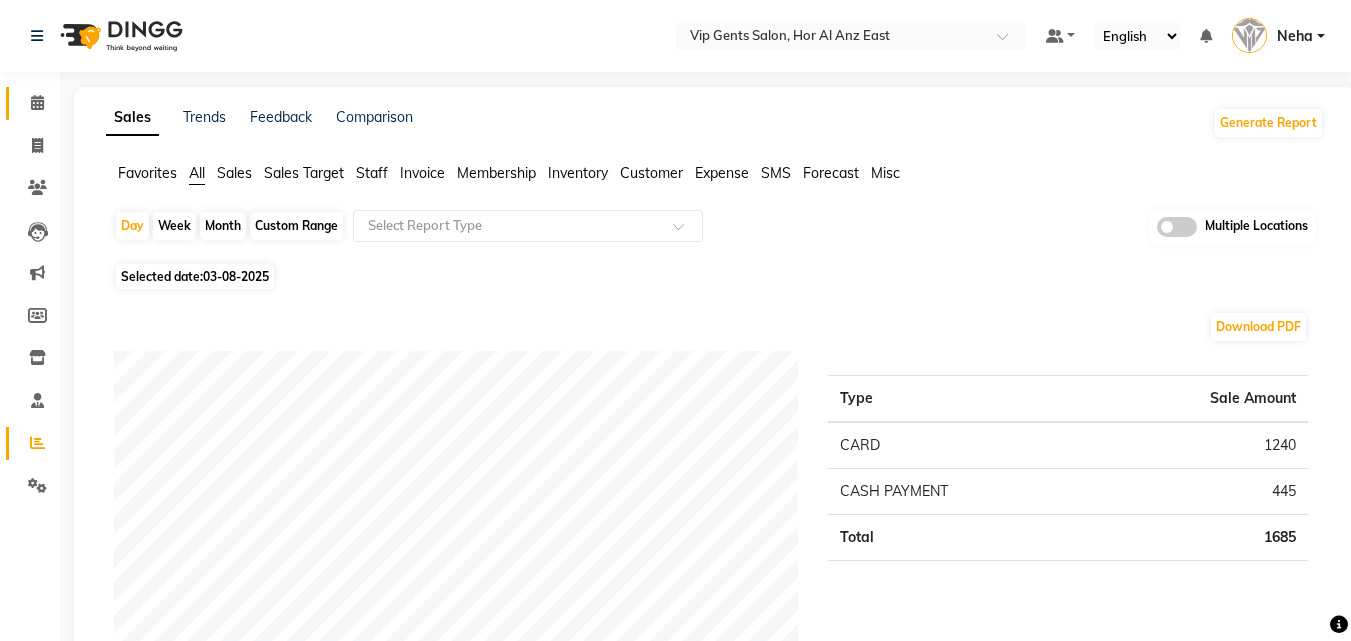 click on "Calendar" 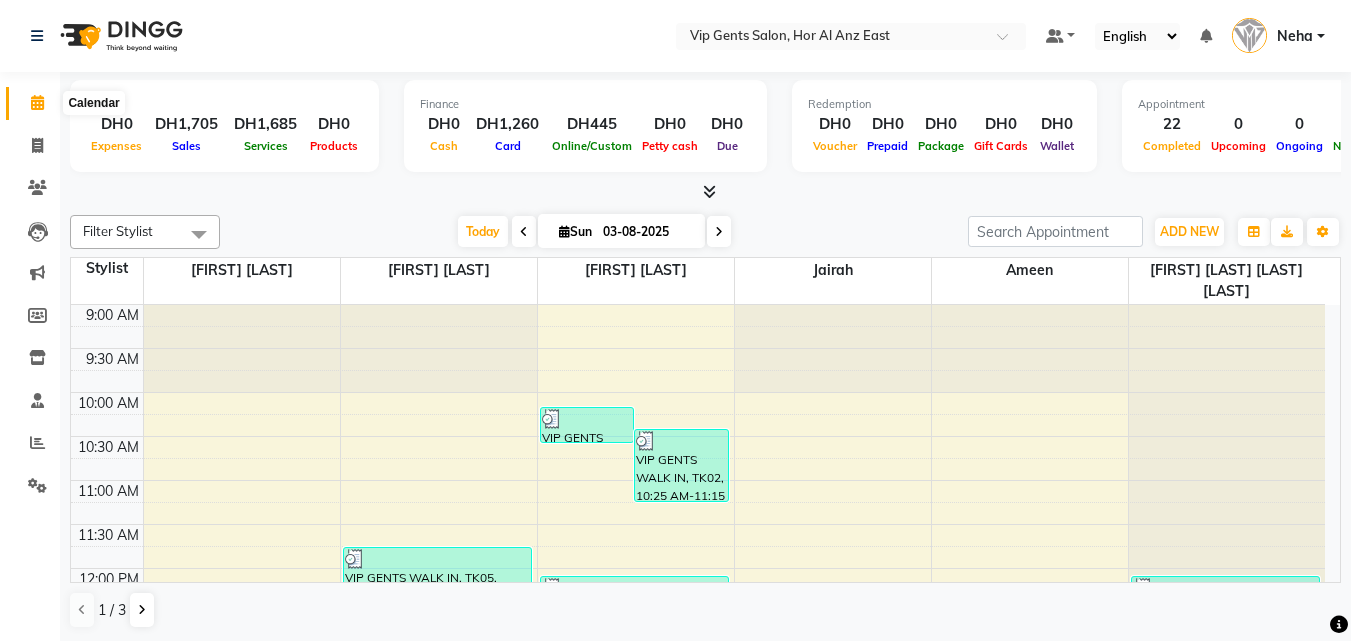 scroll, scrollTop: 0, scrollLeft: 0, axis: both 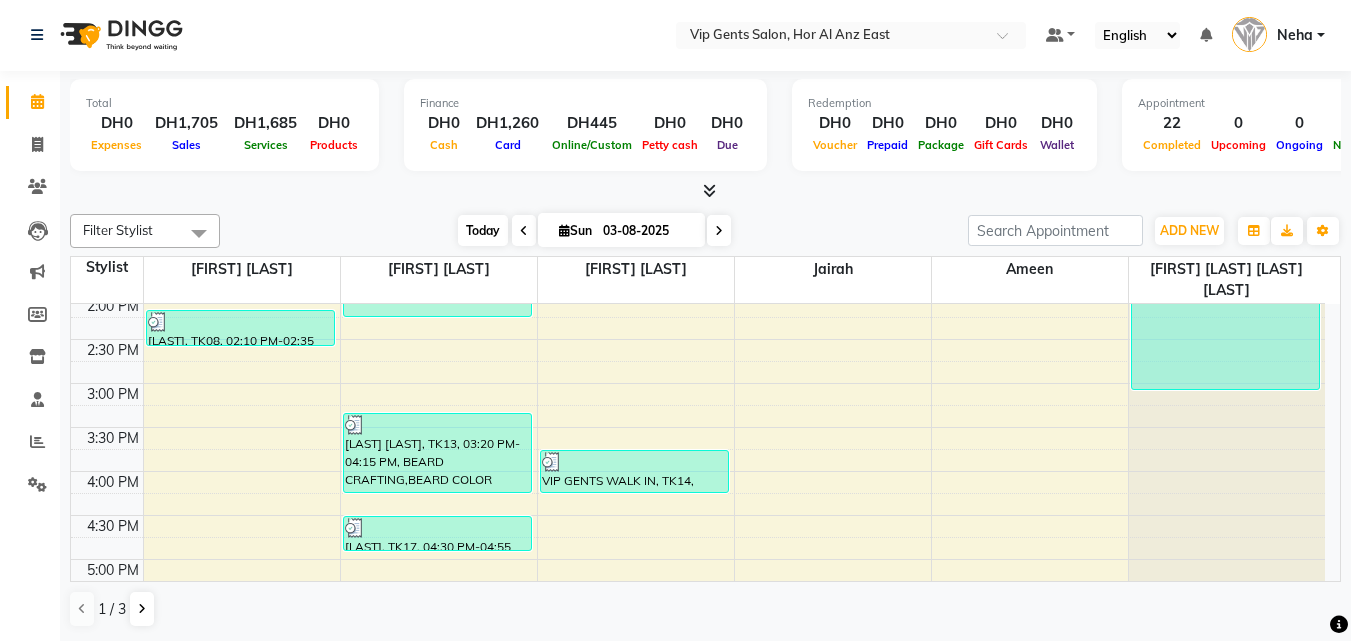 click on "Today" at bounding box center (483, 230) 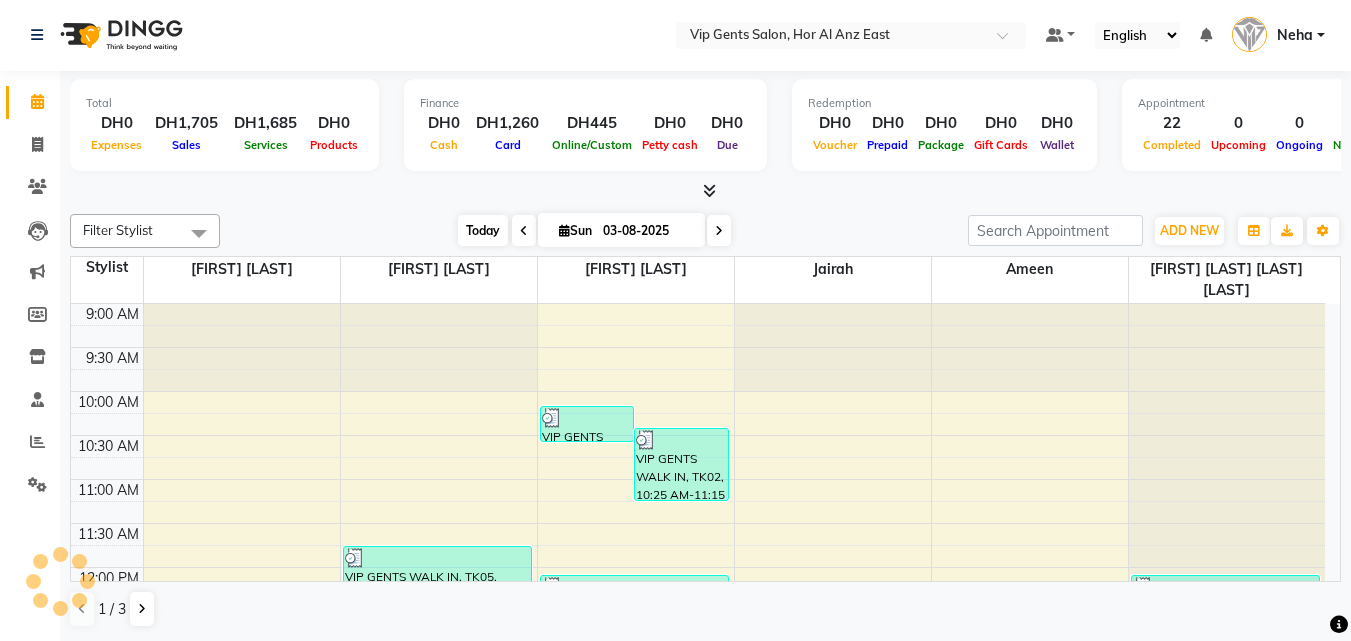 scroll, scrollTop: 881, scrollLeft: 0, axis: vertical 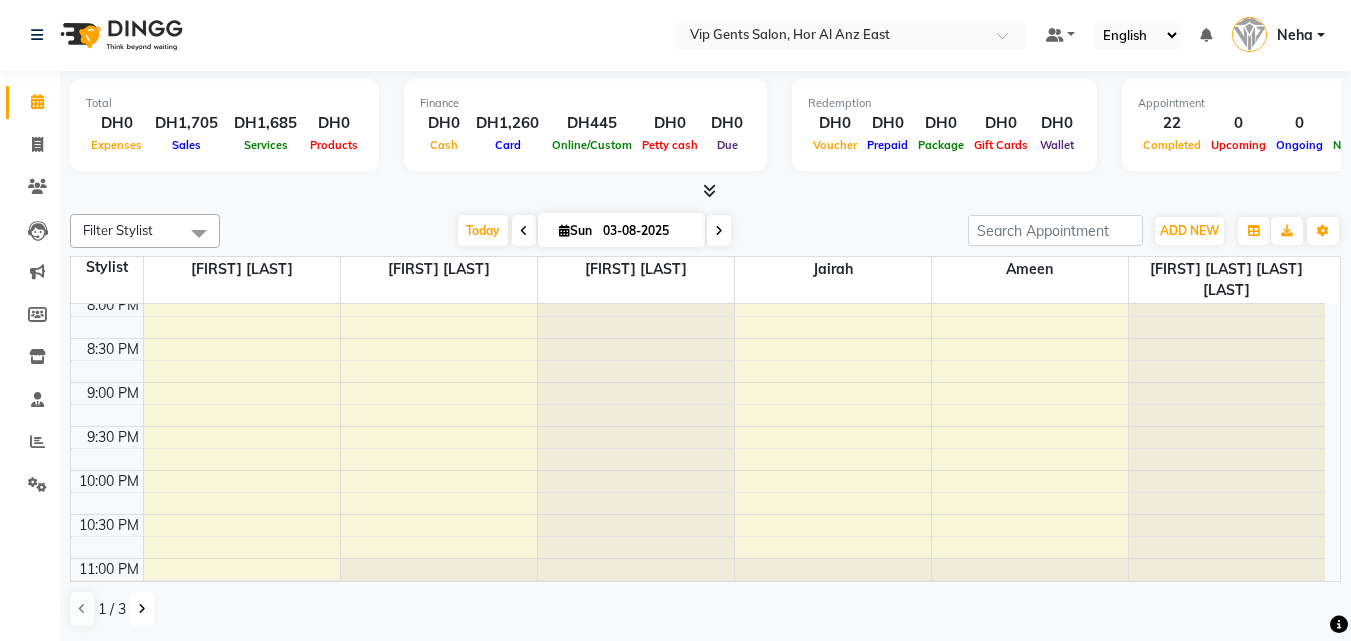 click at bounding box center (142, 609) 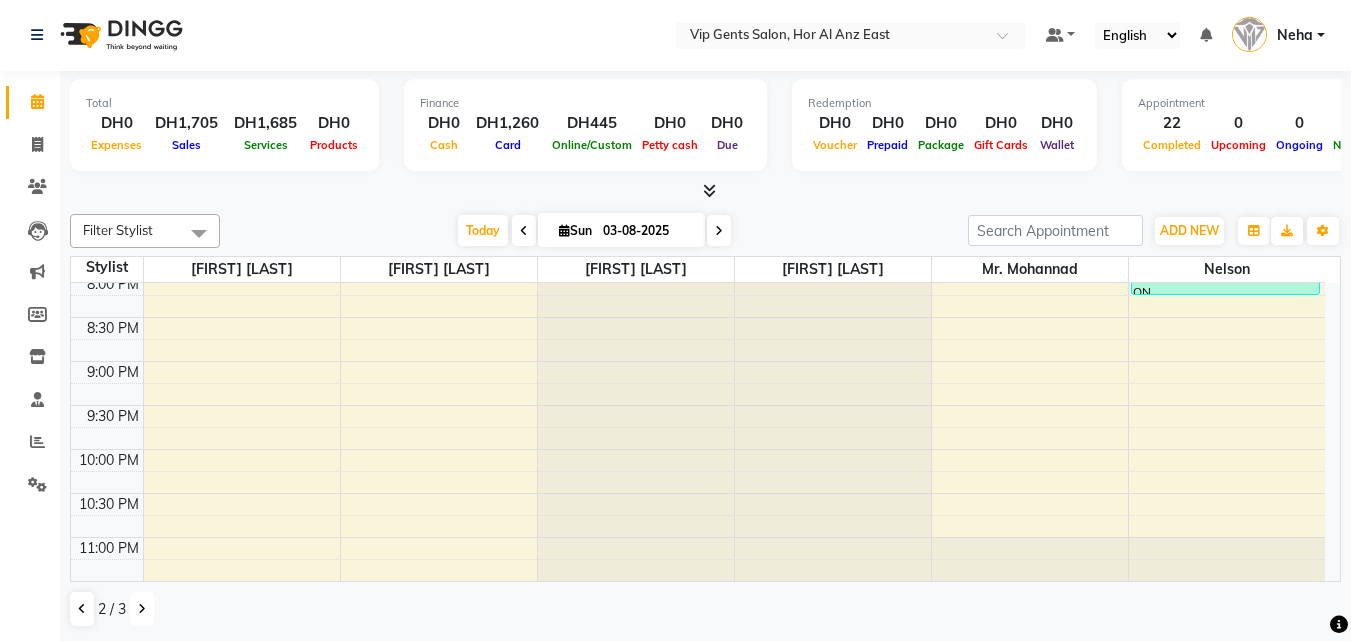 type 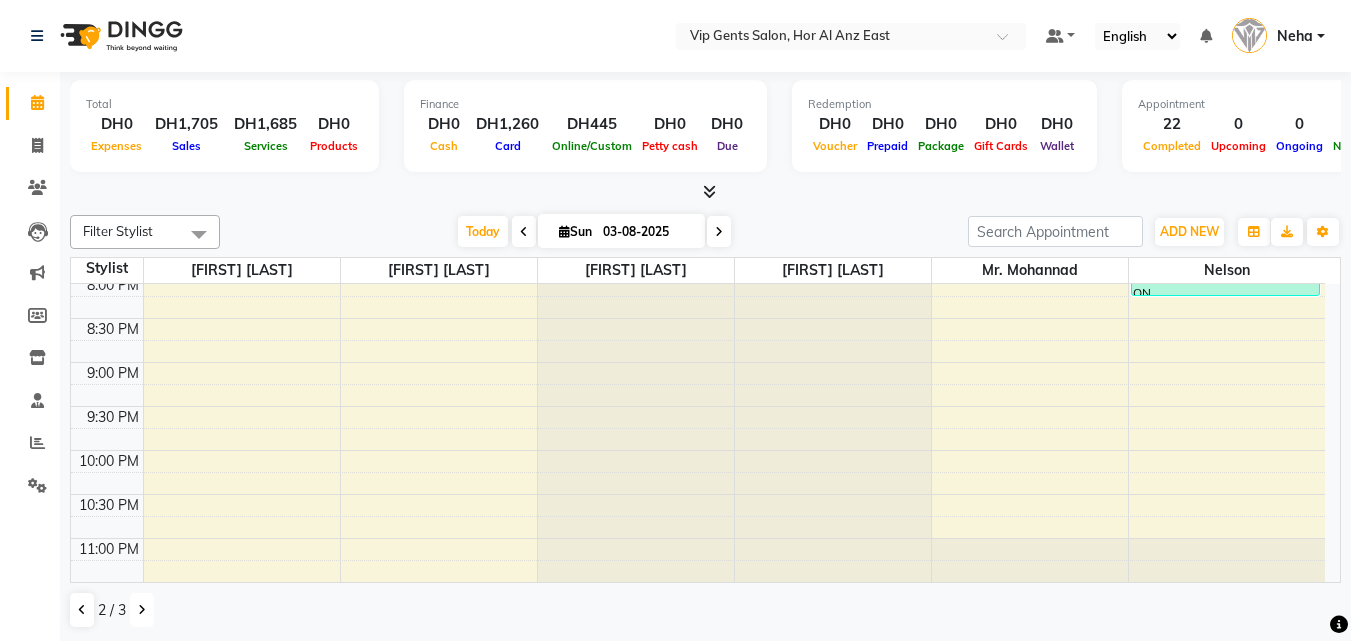 click at bounding box center [142, 610] 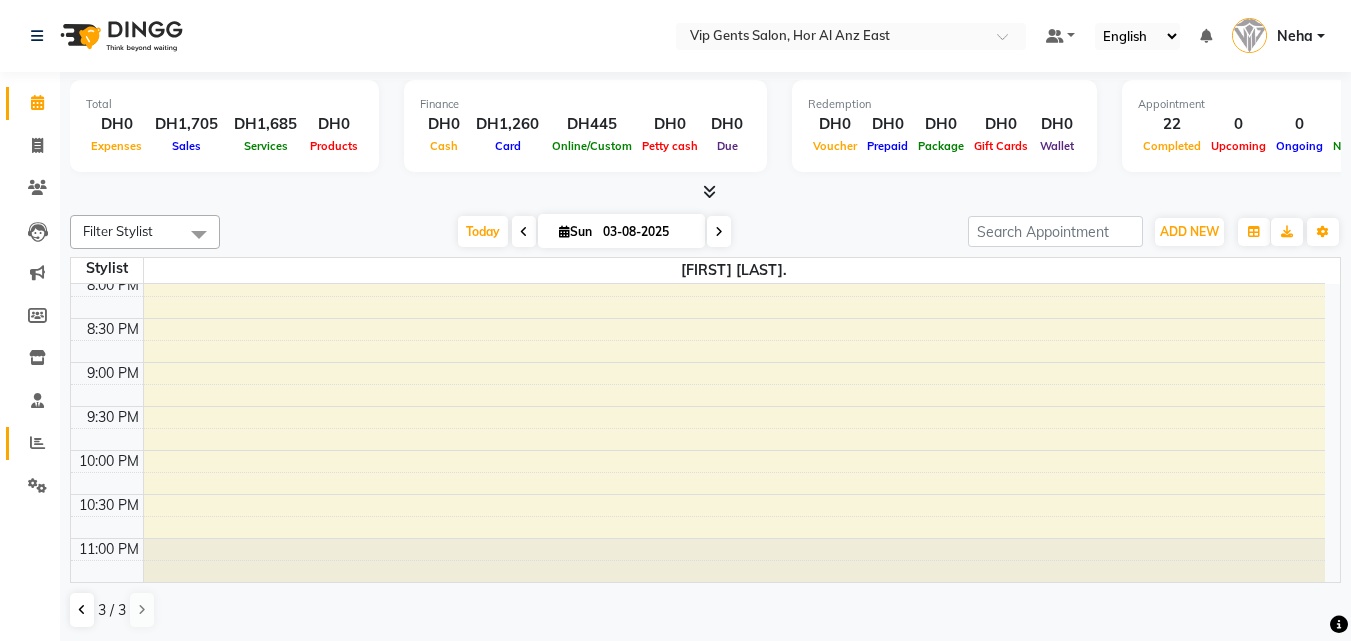 click 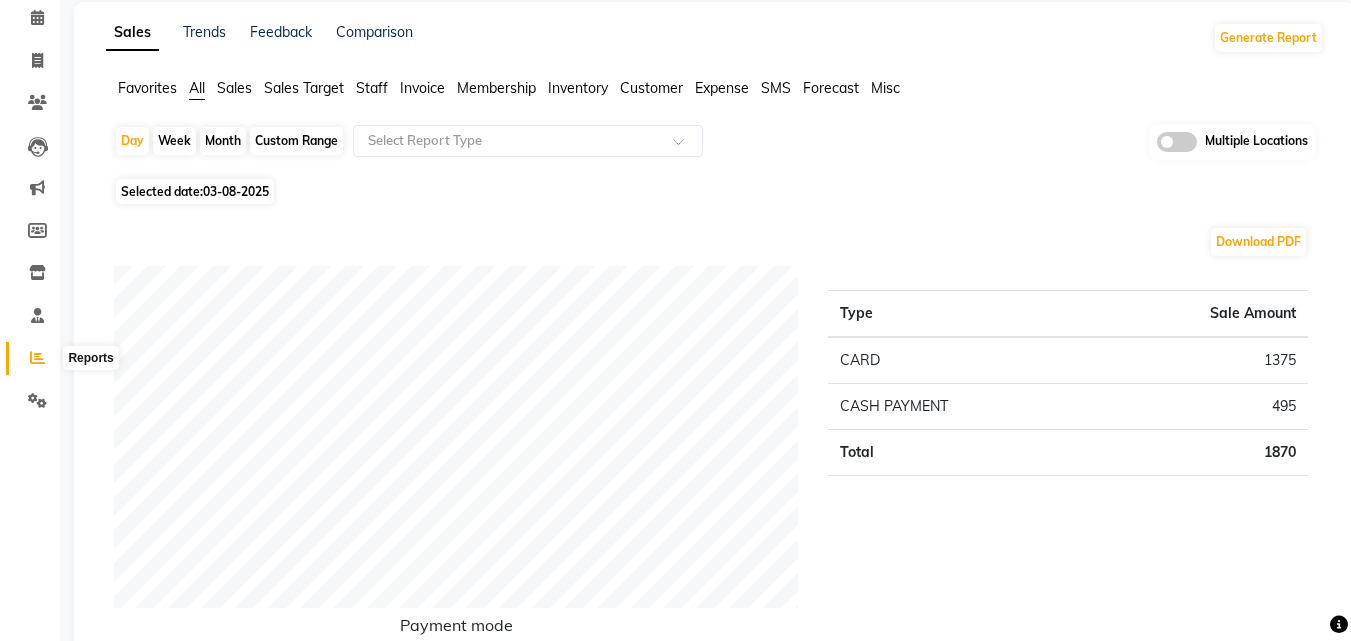scroll, scrollTop: 0, scrollLeft: 0, axis: both 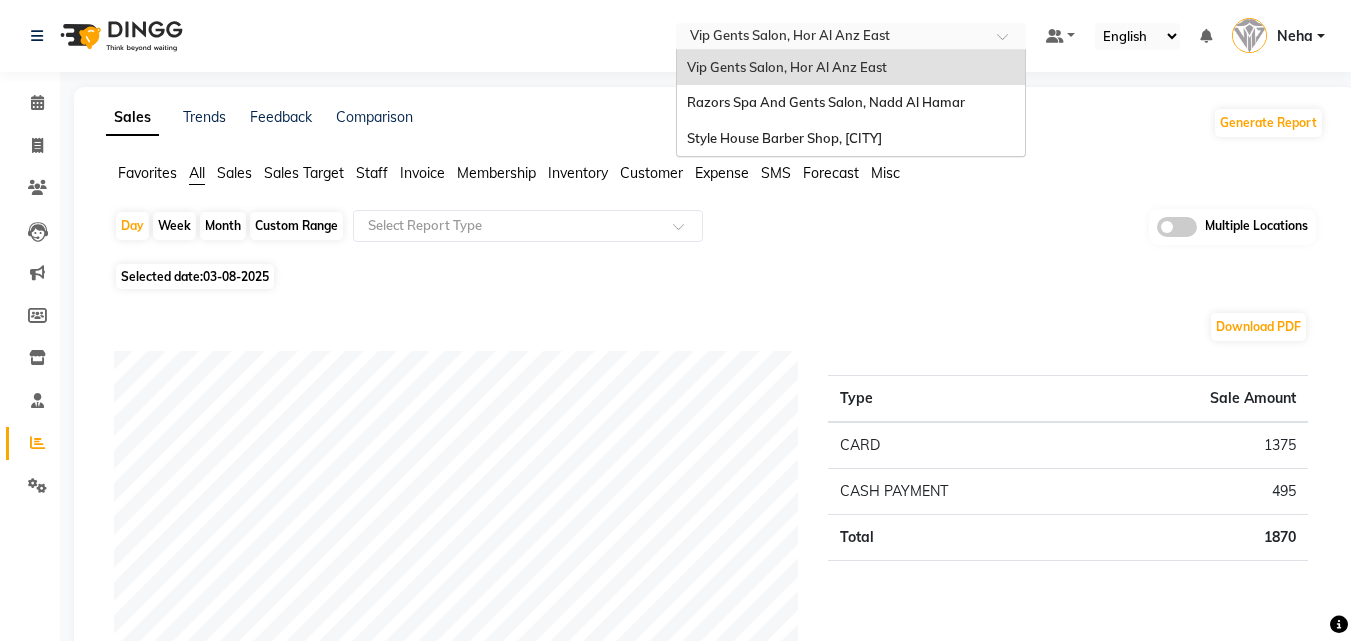 click at bounding box center [831, 38] 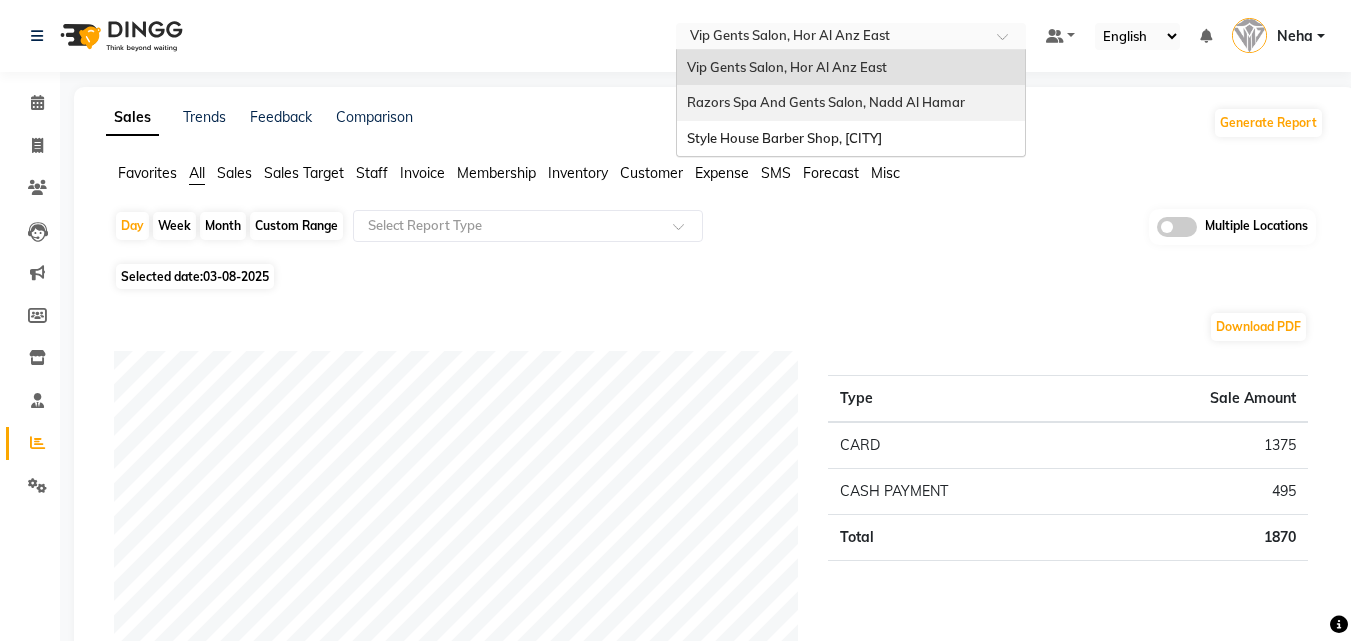 click on "Razors Spa And Gents Salon, Nadd Al Hamar" at bounding box center (826, 102) 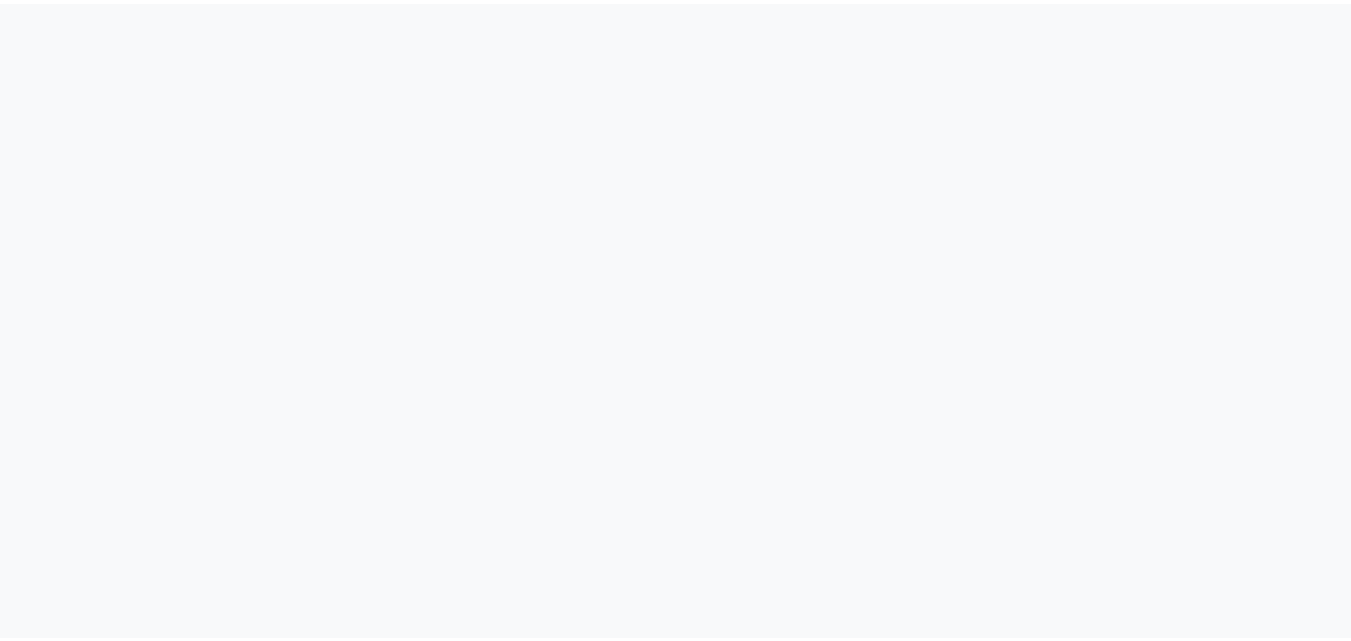 scroll, scrollTop: 0, scrollLeft: 0, axis: both 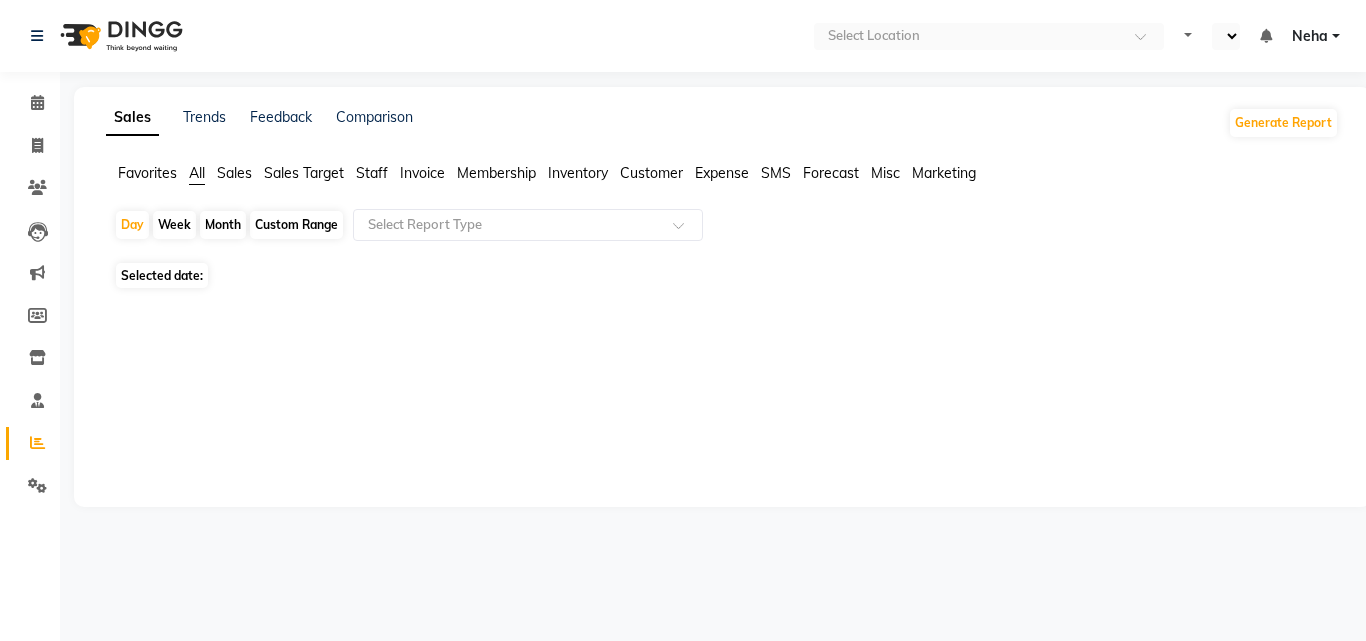 select on "en" 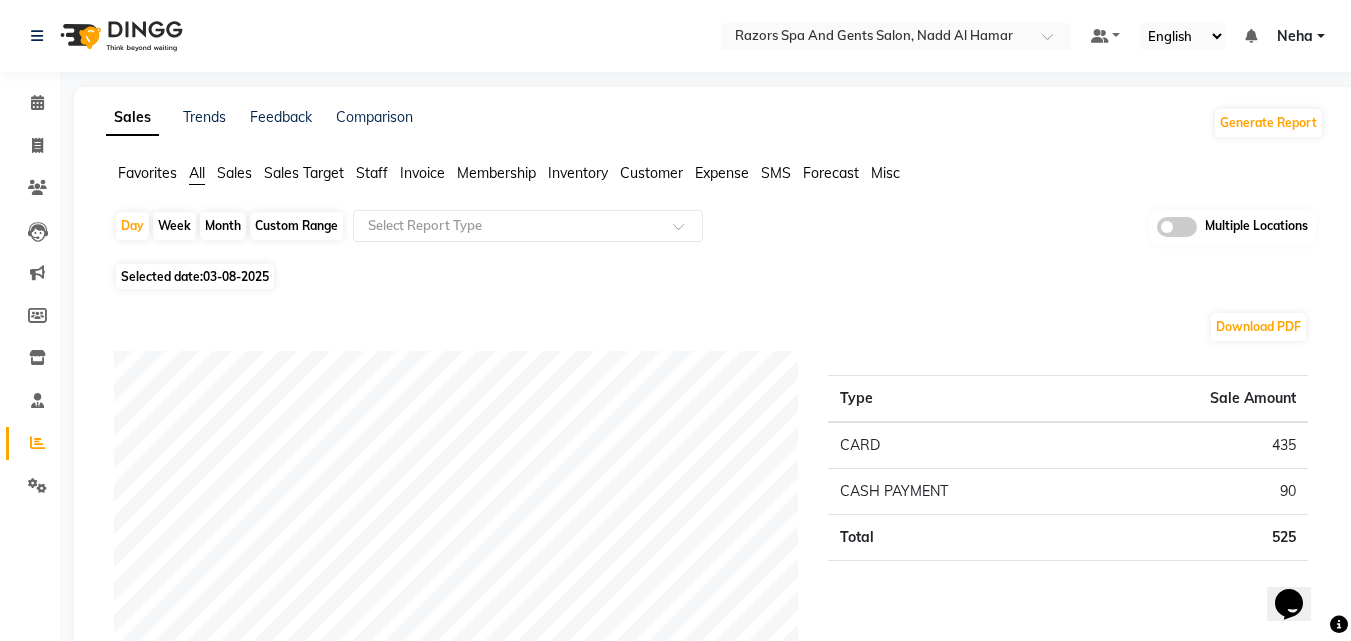 scroll, scrollTop: 0, scrollLeft: 0, axis: both 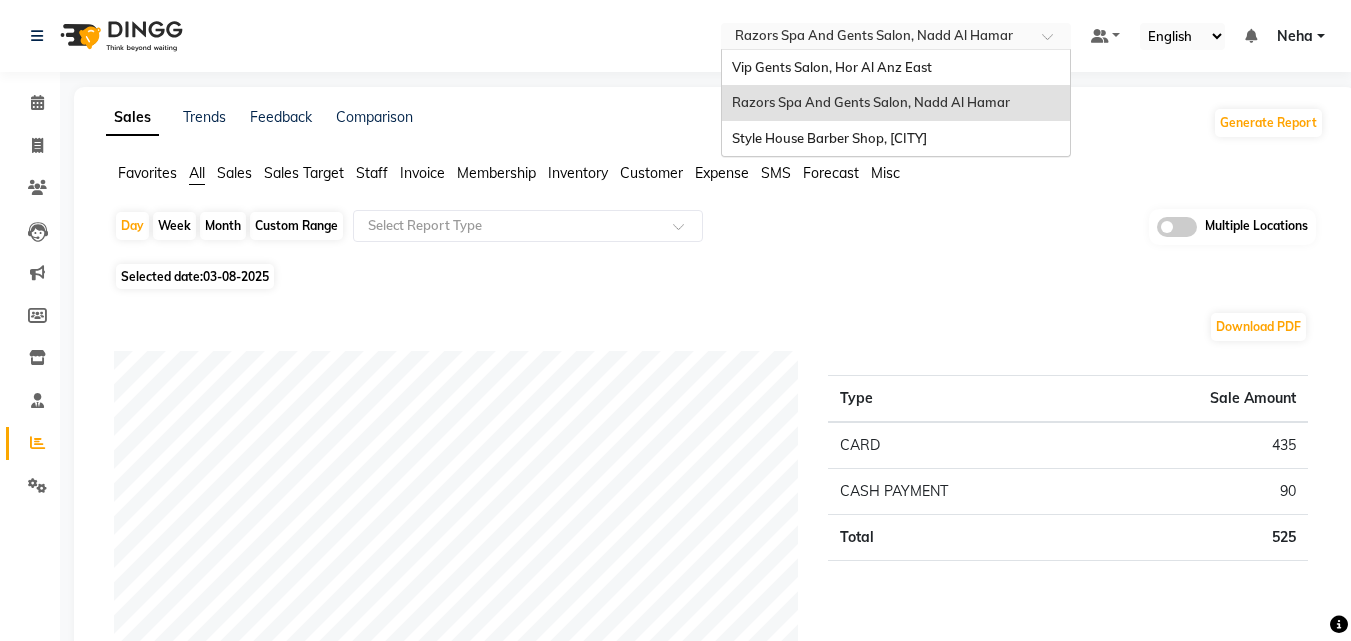 click at bounding box center [876, 38] 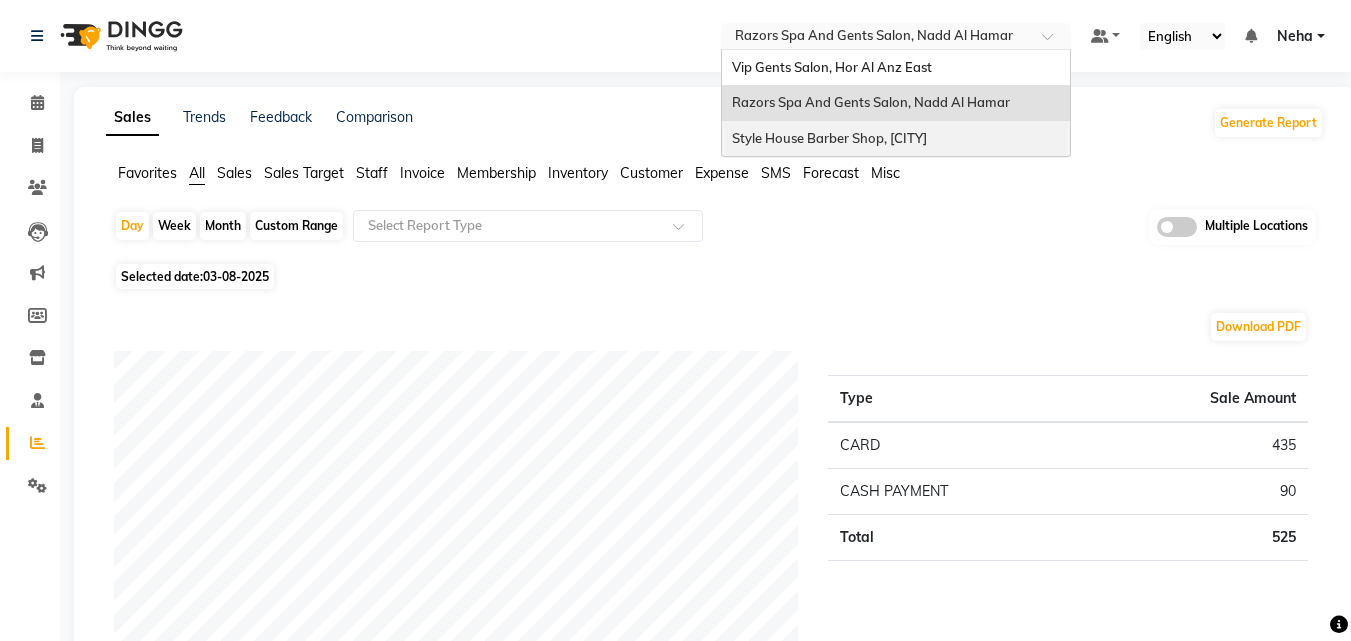 click on "Style House Barber Shop, [CITY]" at bounding box center [829, 138] 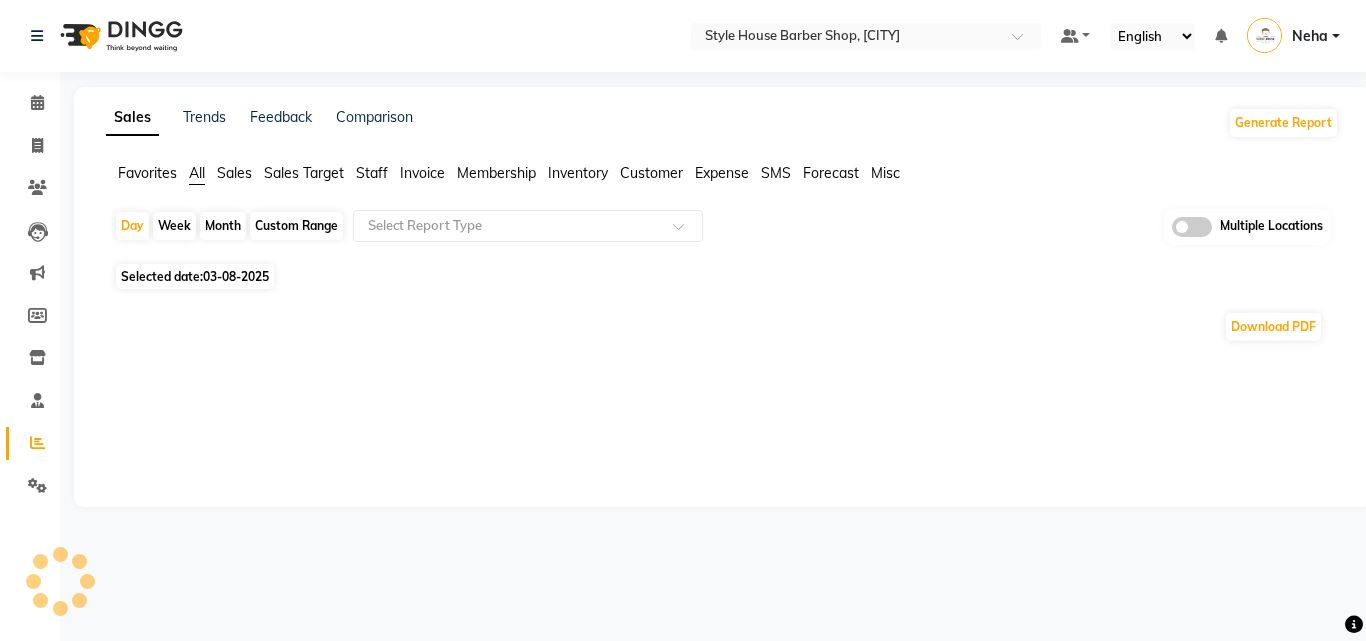 scroll, scrollTop: 0, scrollLeft: 0, axis: both 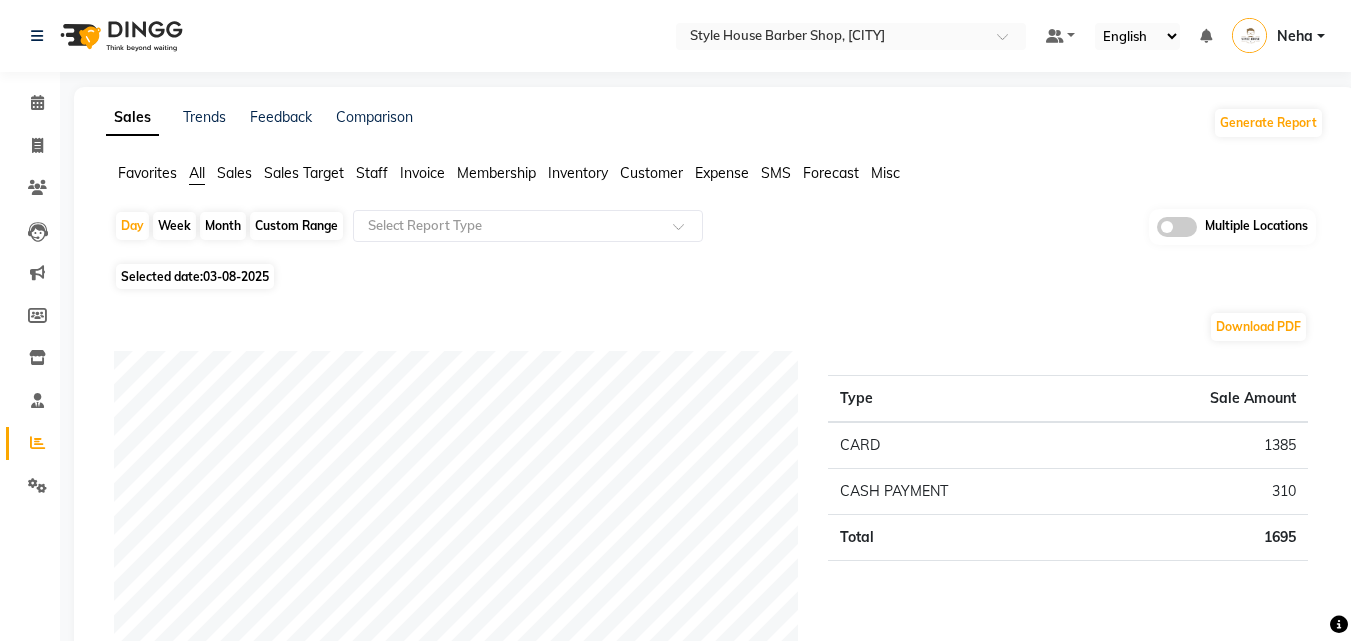 click on "Select Location × Style House Barber Shop, Khalifa City Default Panel My Panel English ENGLISH Español العربية मराठी हिंदी ગુજરાતી தமிழ் 中文 Notifications nothing to show Neha Manage Profile Change Password Sign out  Version:3.15.11" 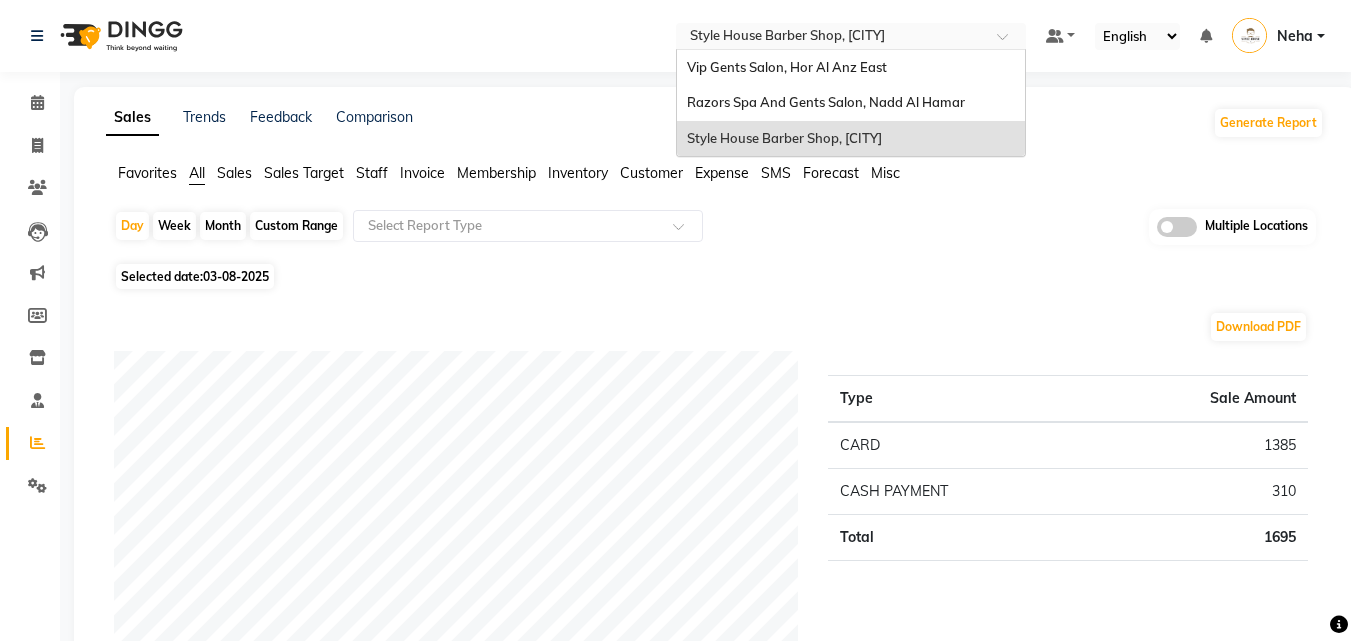 click at bounding box center (831, 38) 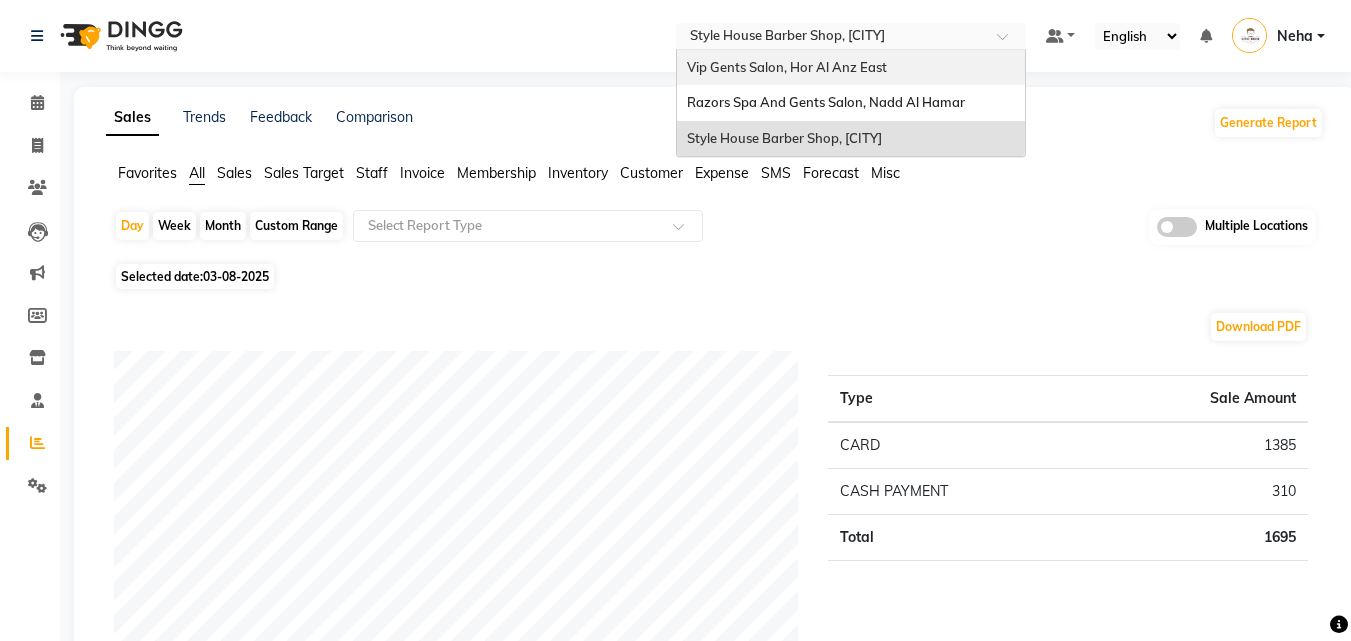 click on "Vip Gents Salon, Hor Al Anz East" at bounding box center [787, 67] 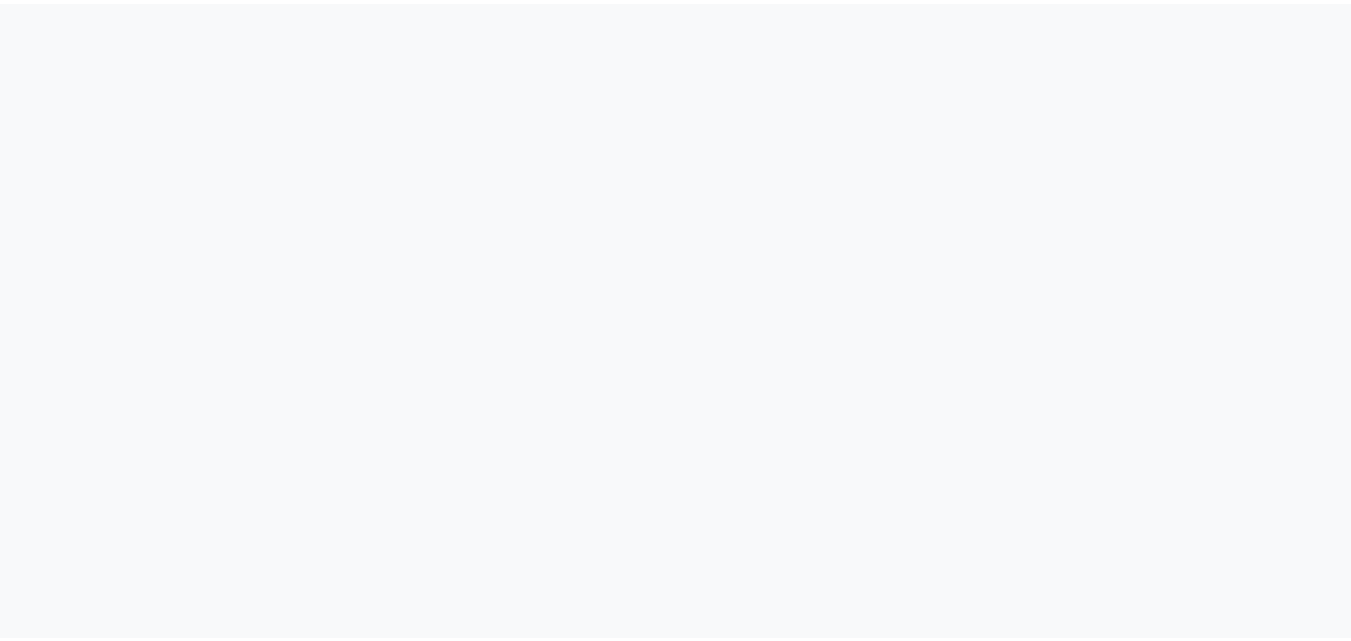 scroll, scrollTop: 0, scrollLeft: 0, axis: both 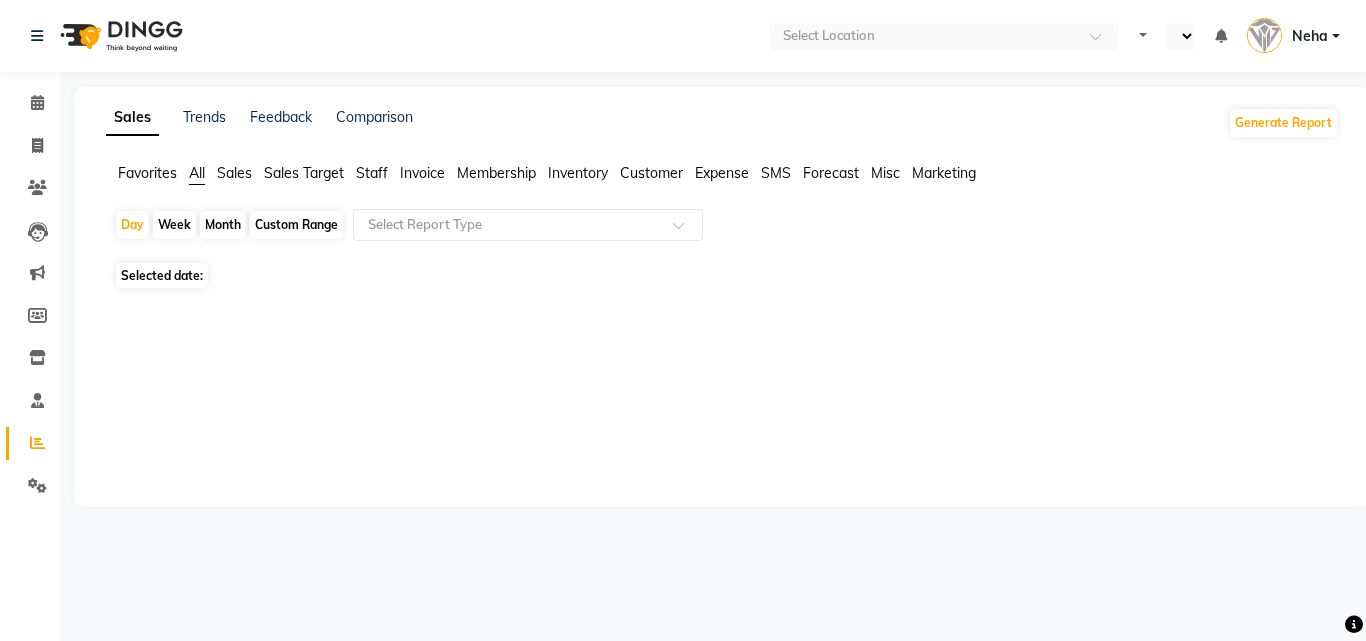 select on "en" 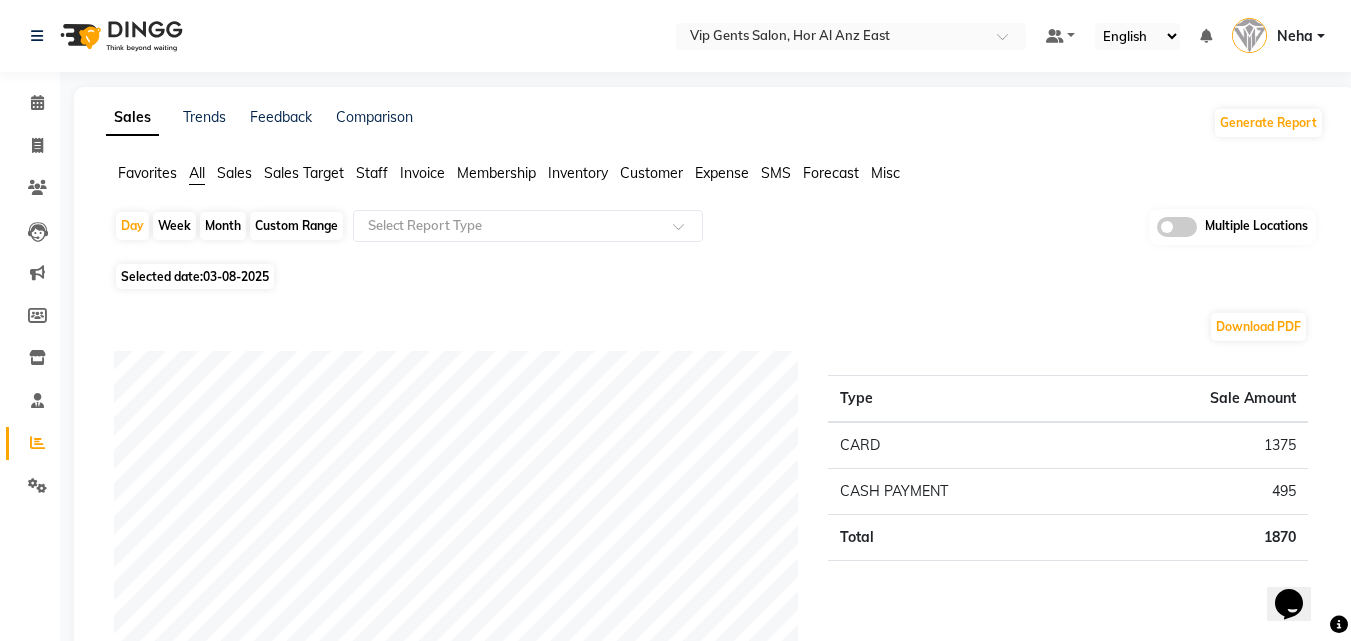 scroll, scrollTop: 0, scrollLeft: 0, axis: both 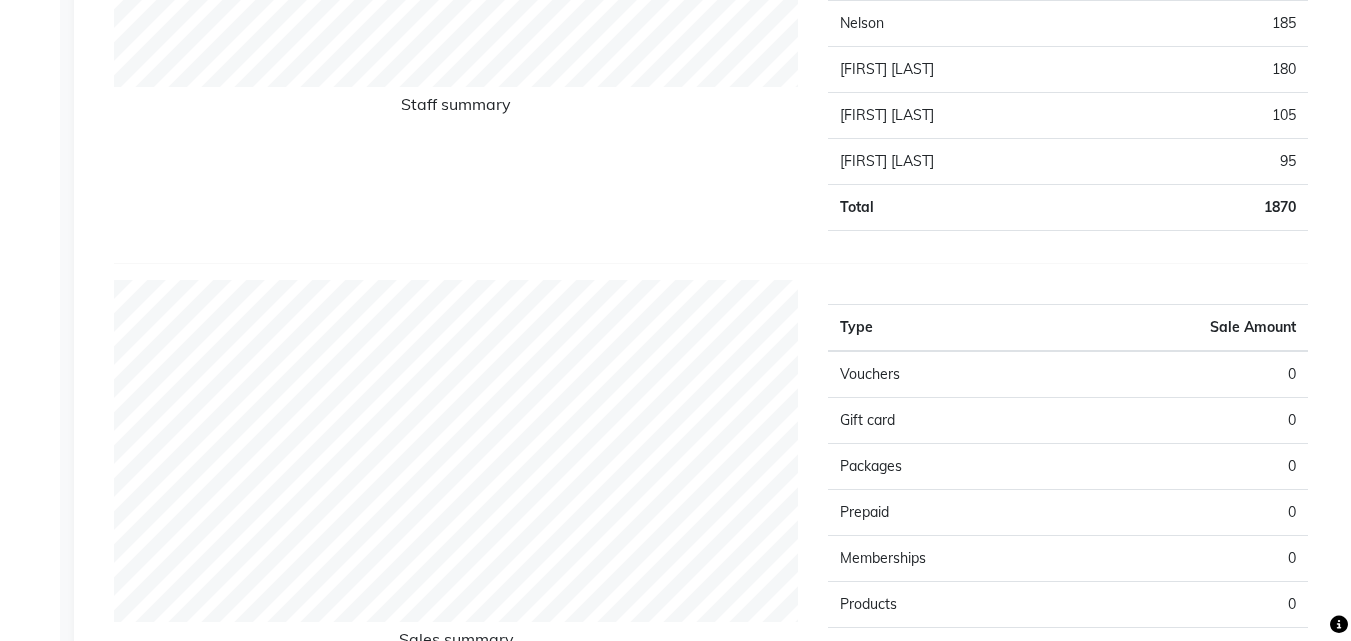 click on "Staff summary" 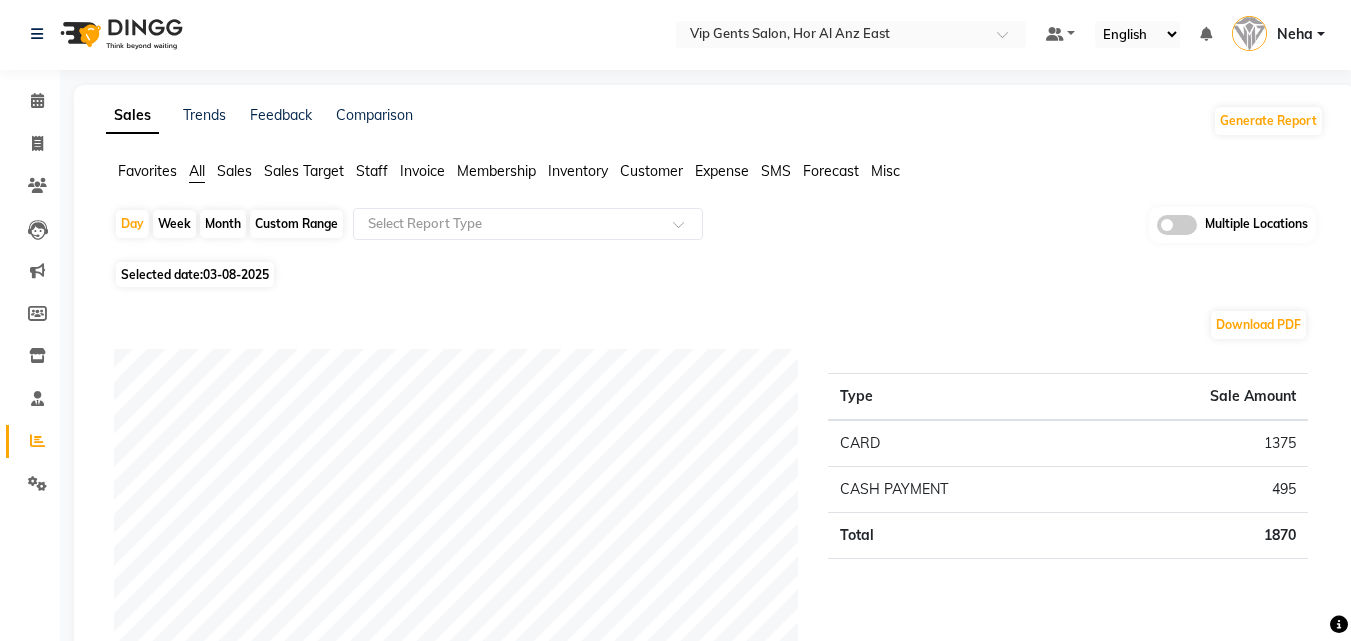 scroll, scrollTop: 0, scrollLeft: 0, axis: both 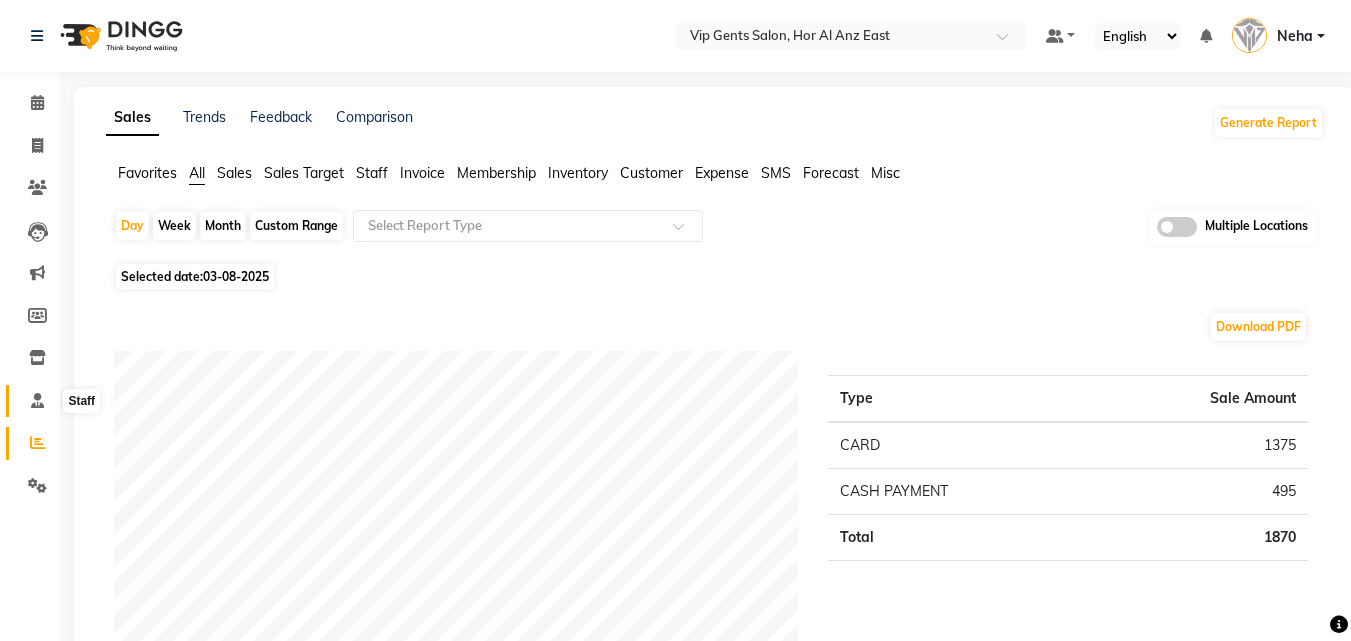click 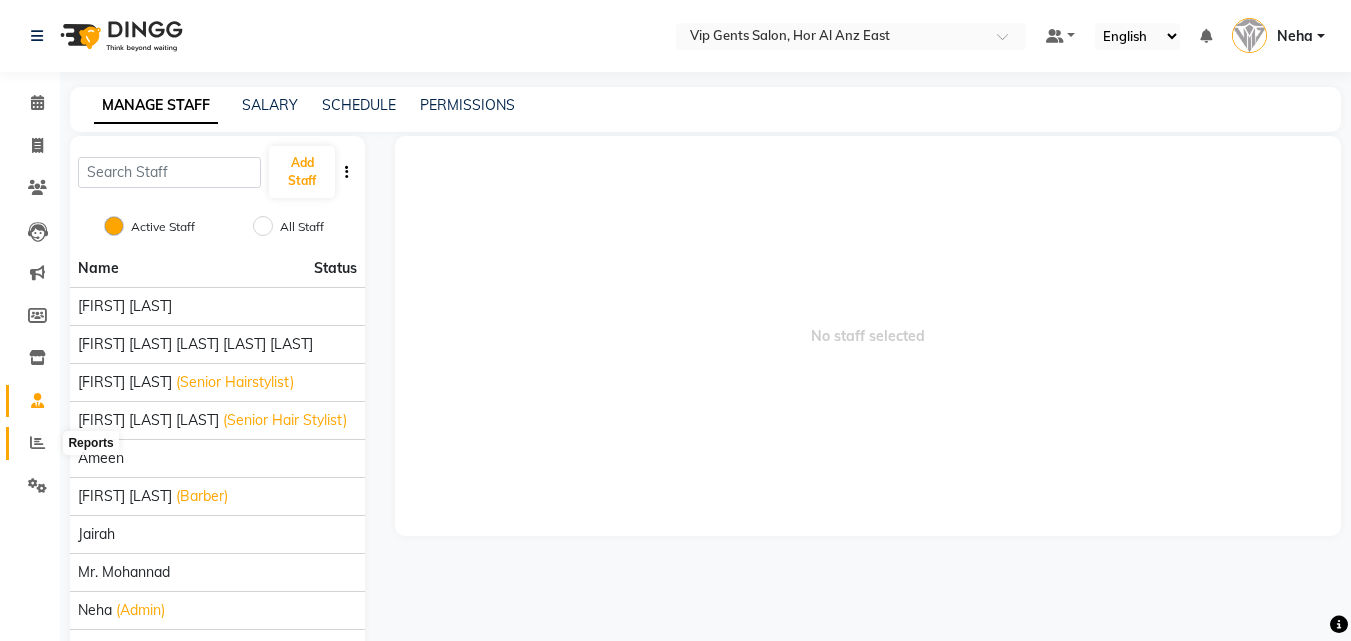 click 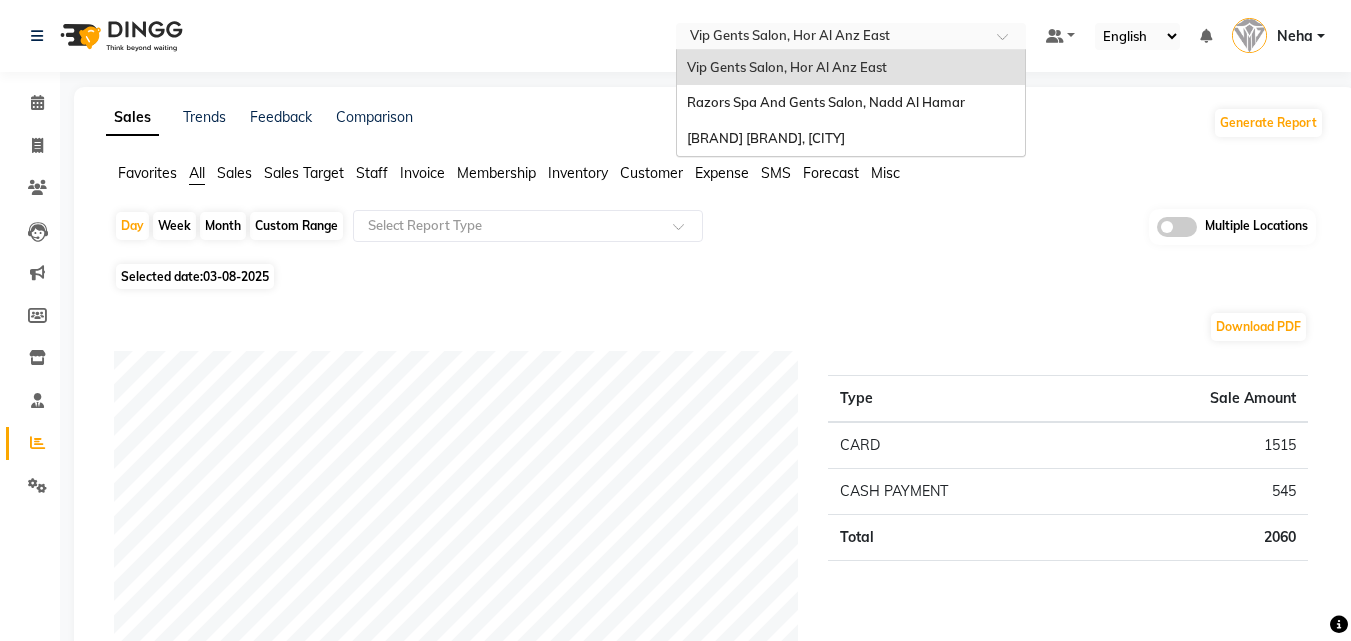 click at bounding box center (831, 38) 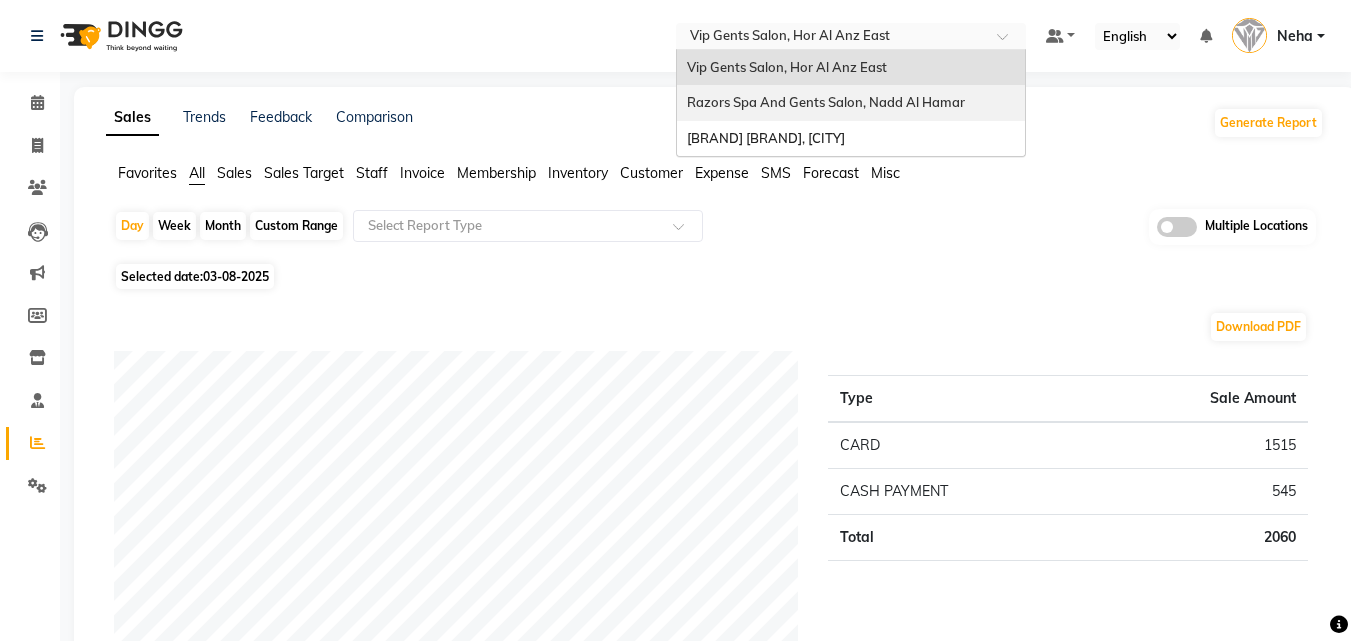 click on "Razors Spa And Gents Salon, Nadd Al Hamar" at bounding box center [826, 102] 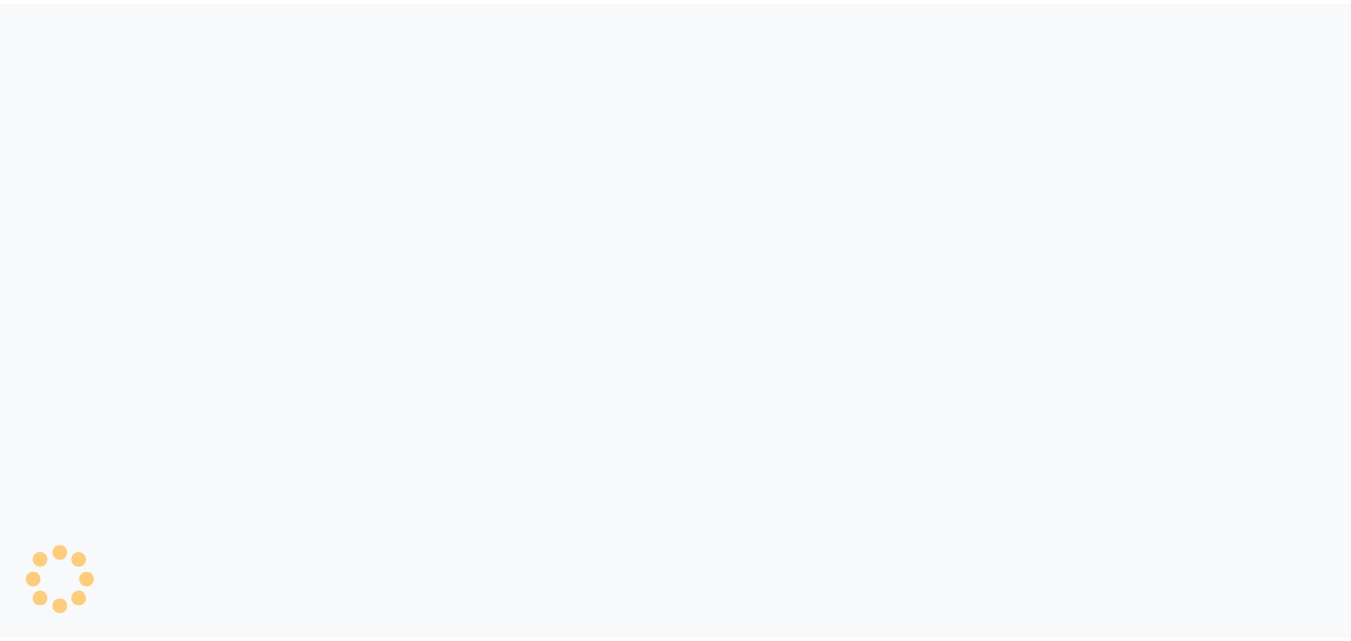 scroll, scrollTop: 0, scrollLeft: 0, axis: both 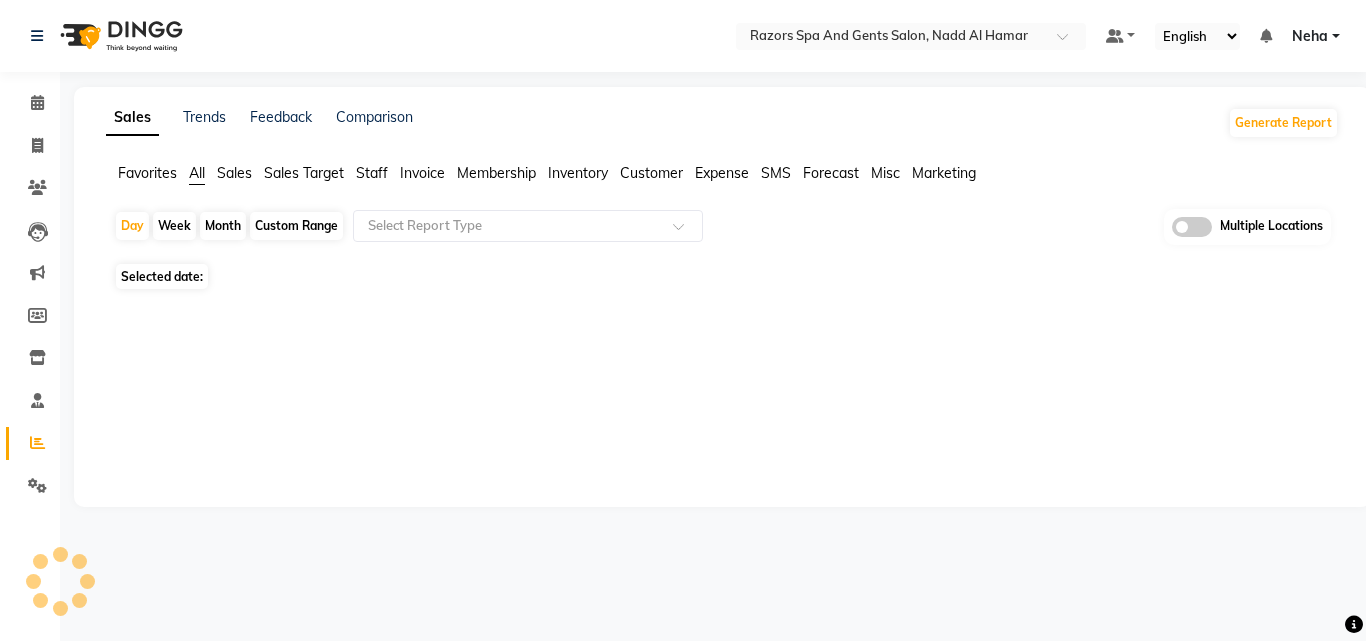 select on "en" 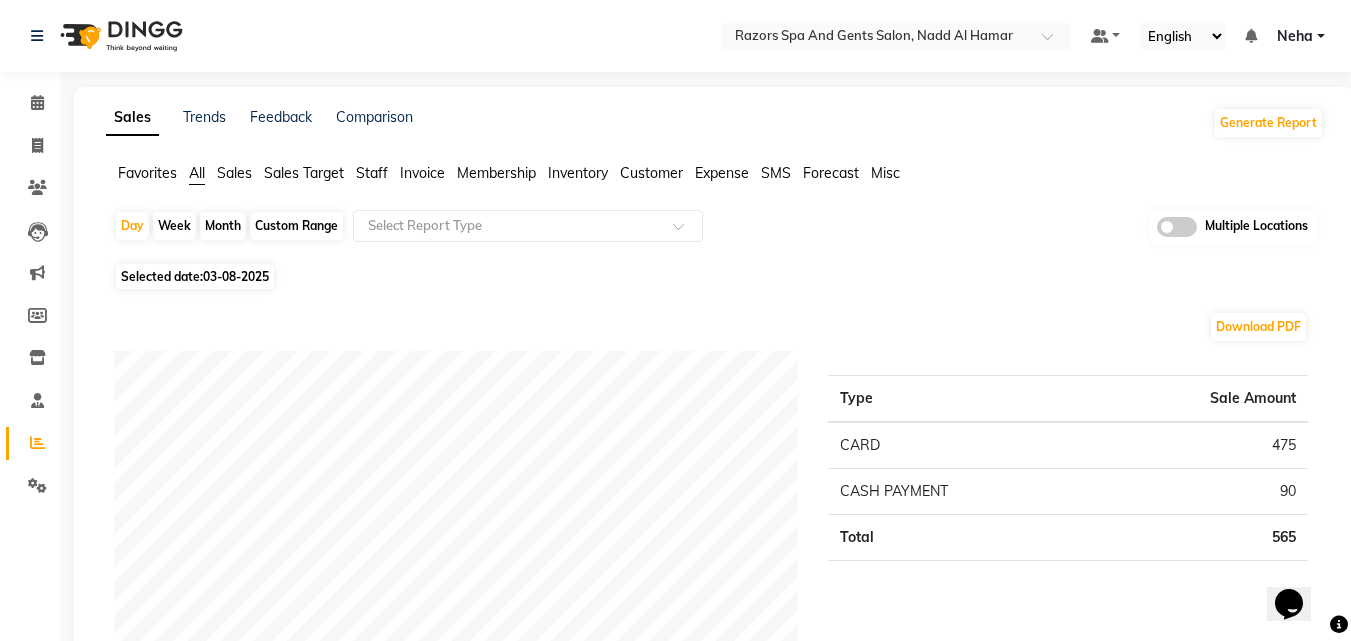 scroll, scrollTop: 0, scrollLeft: 0, axis: both 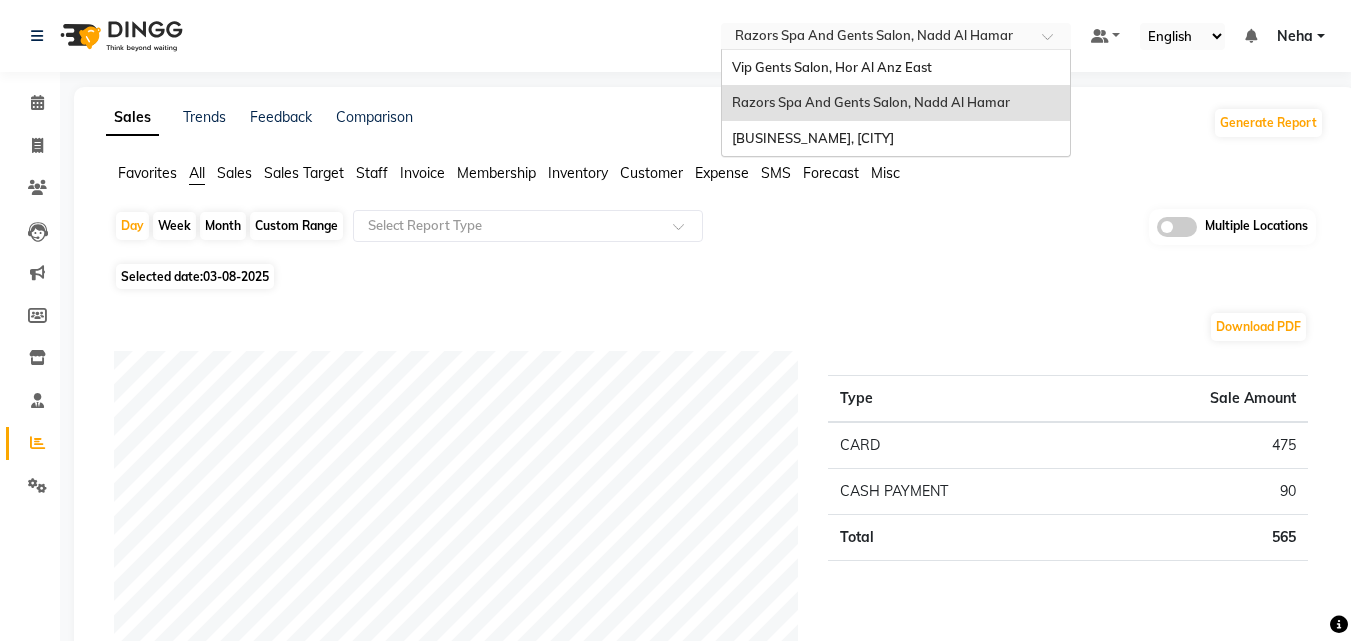 click at bounding box center (876, 38) 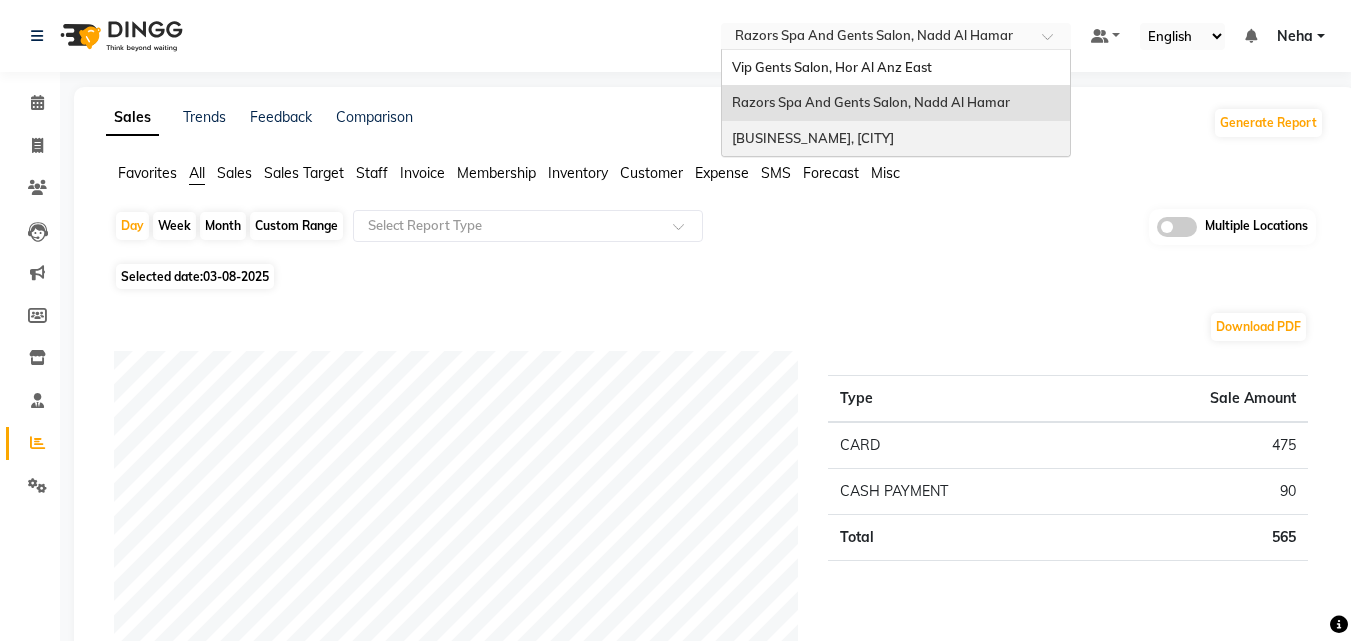 click on "[BUSINESS_NAME], [CITY]" at bounding box center (813, 138) 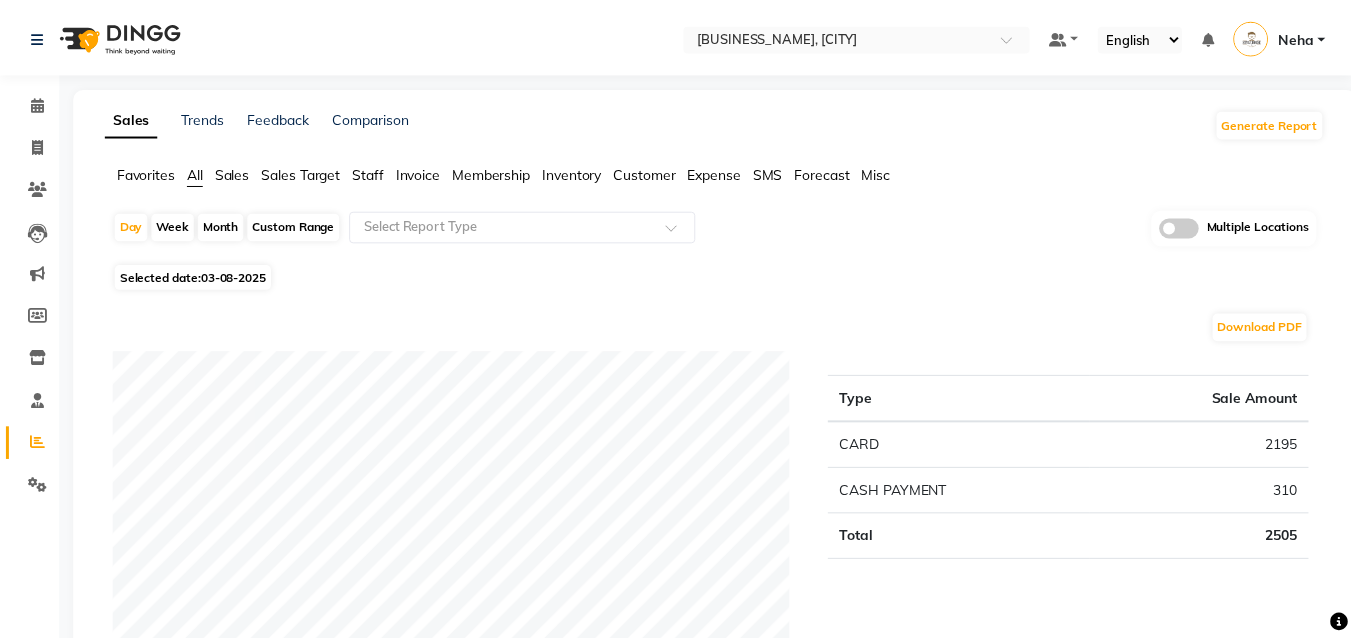 scroll, scrollTop: 0, scrollLeft: 0, axis: both 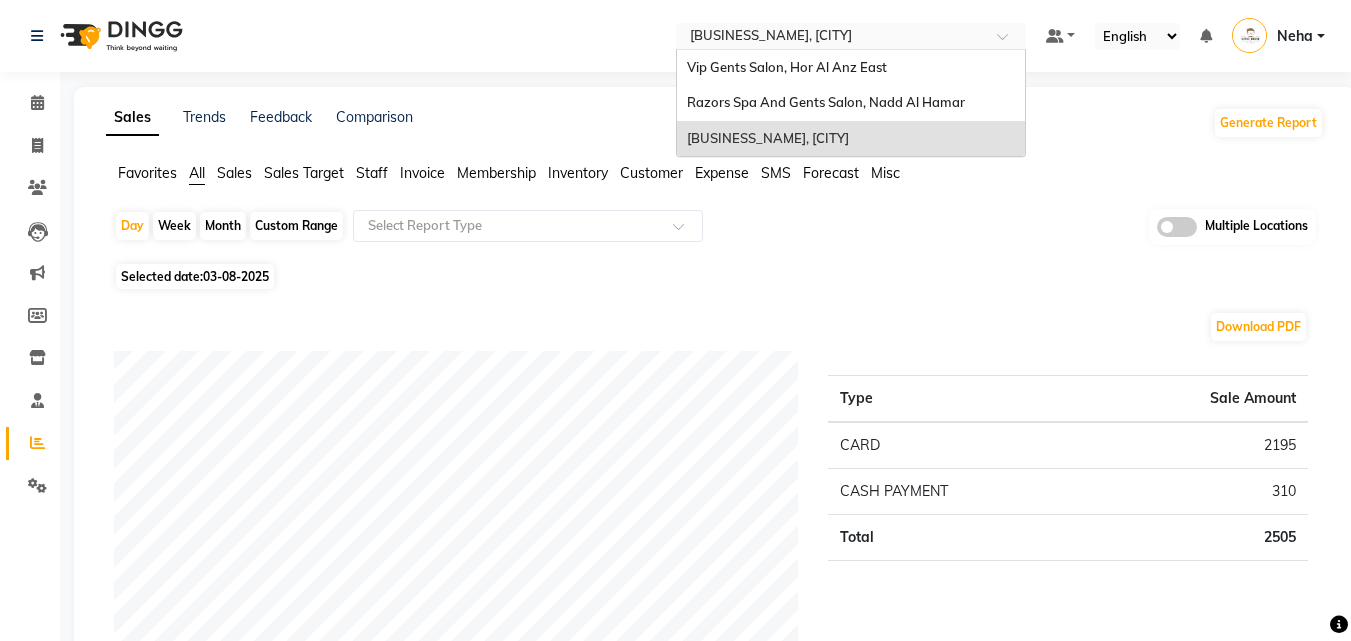 click at bounding box center (831, 38) 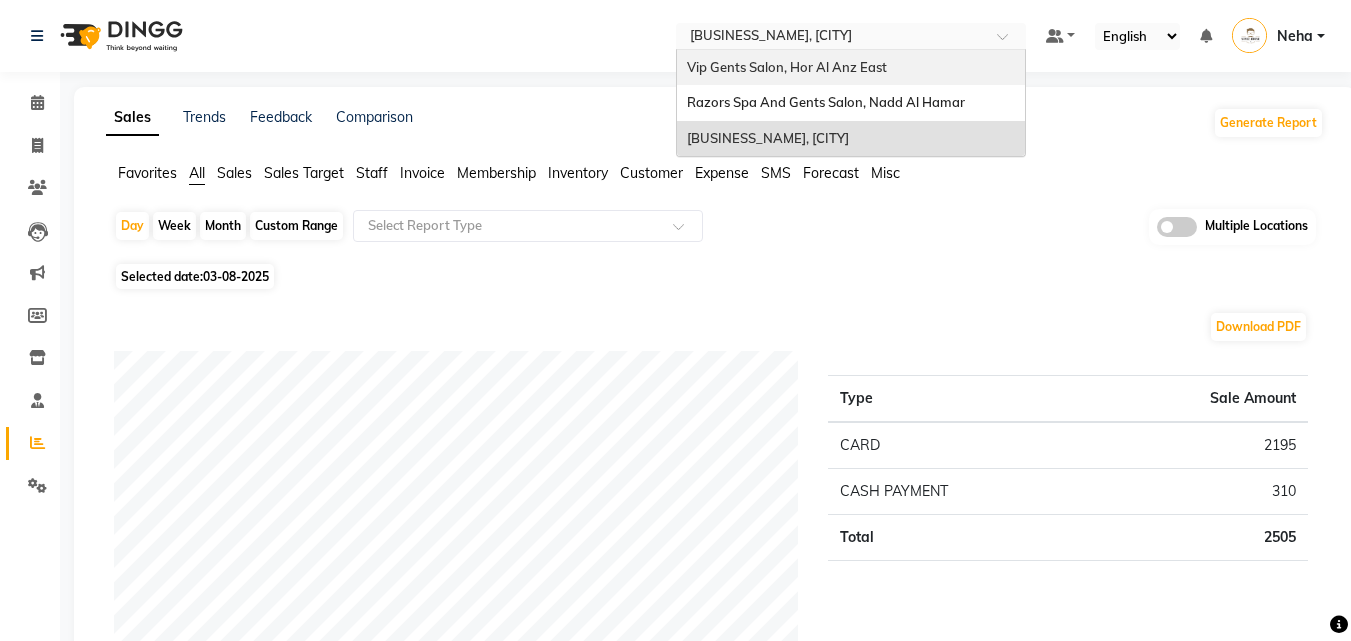 click on "Vip Gents Salon, Hor Al Anz East" at bounding box center [787, 67] 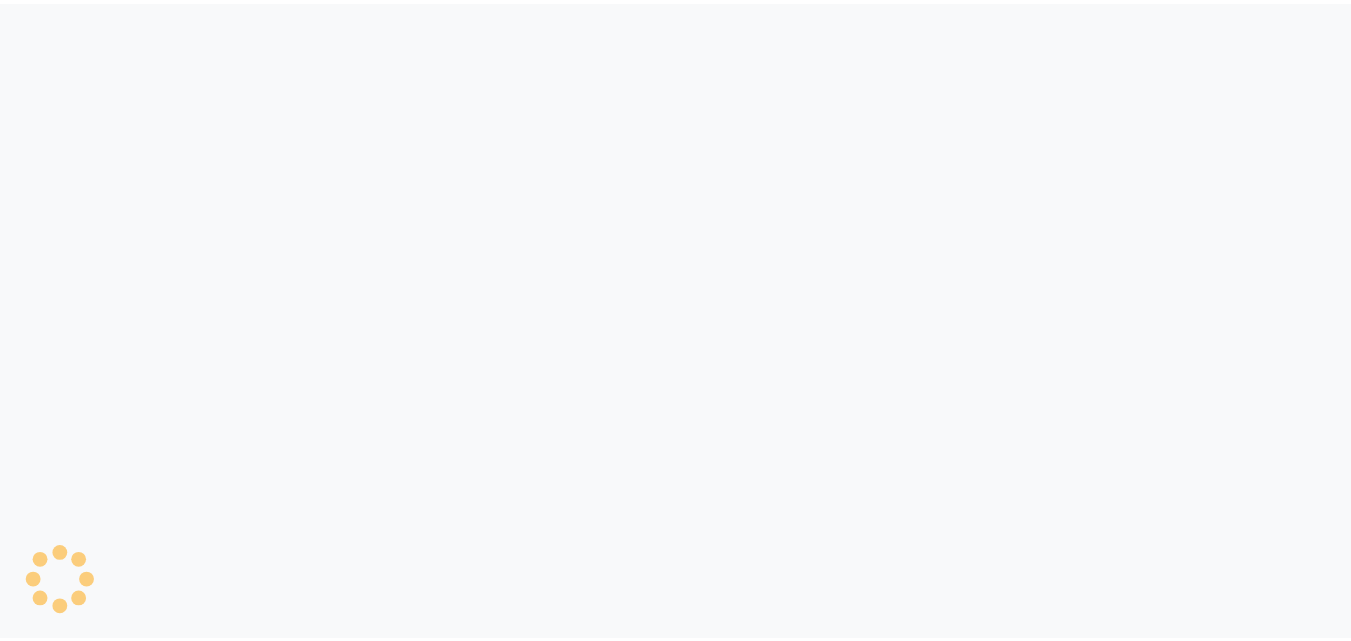 scroll, scrollTop: 0, scrollLeft: 0, axis: both 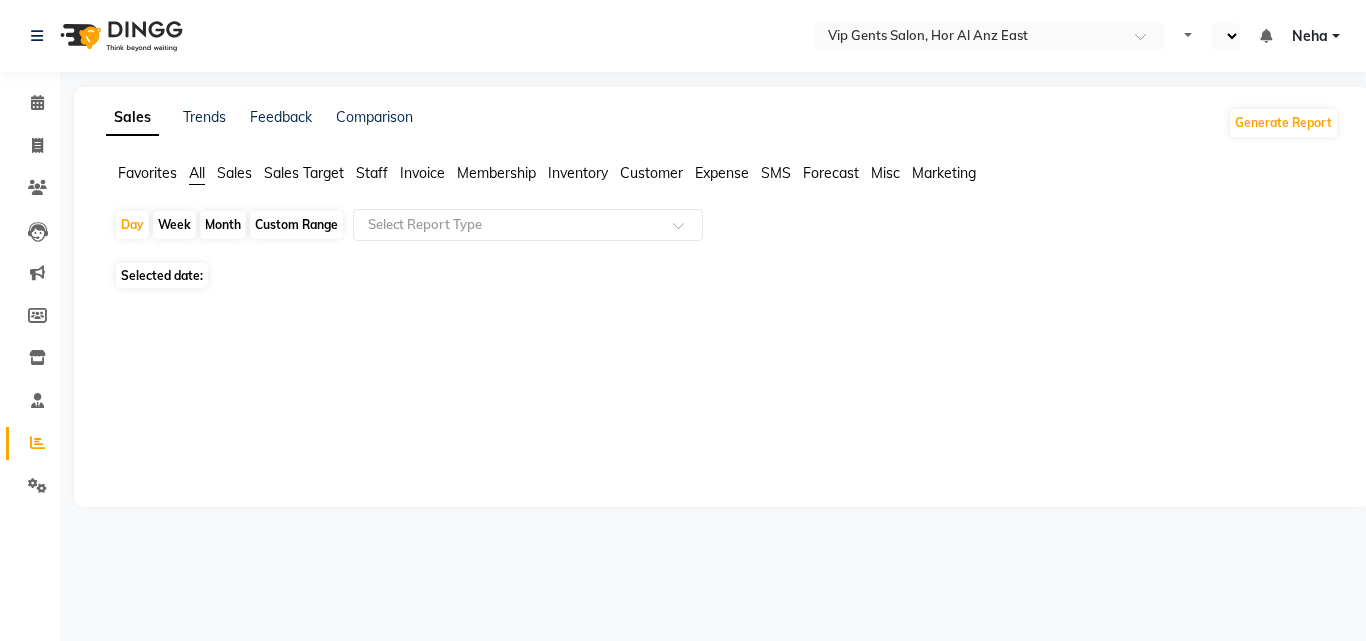select on "en" 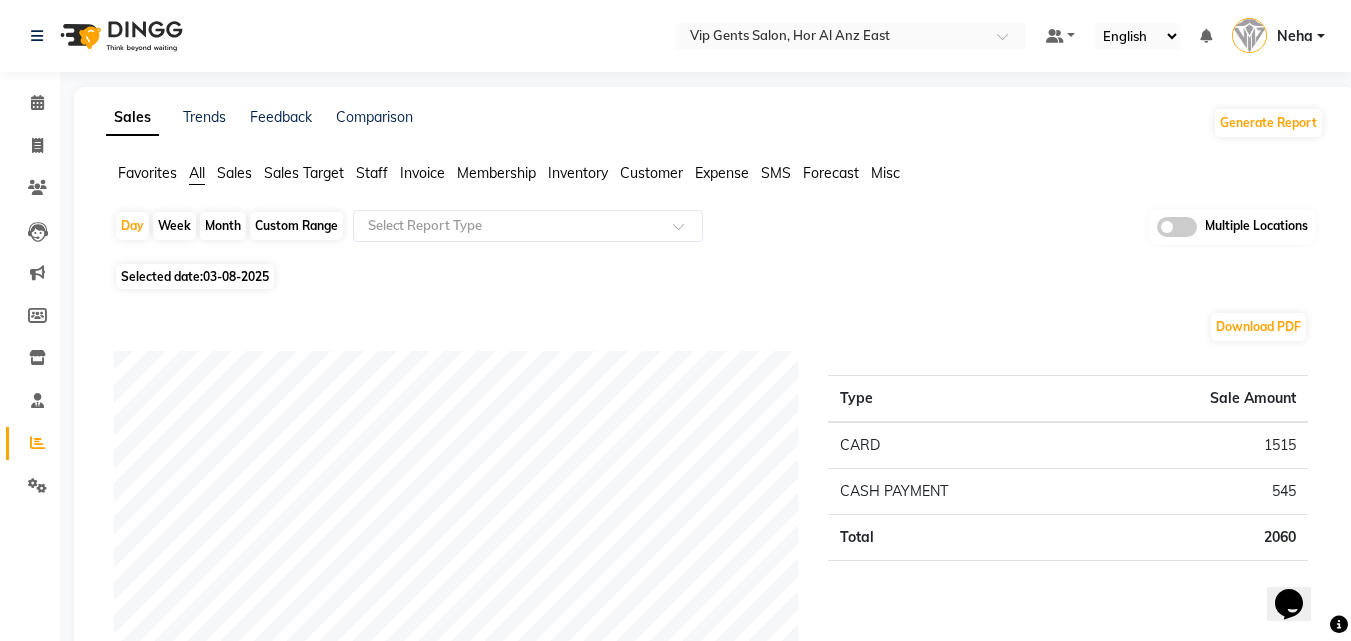 scroll, scrollTop: 0, scrollLeft: 0, axis: both 